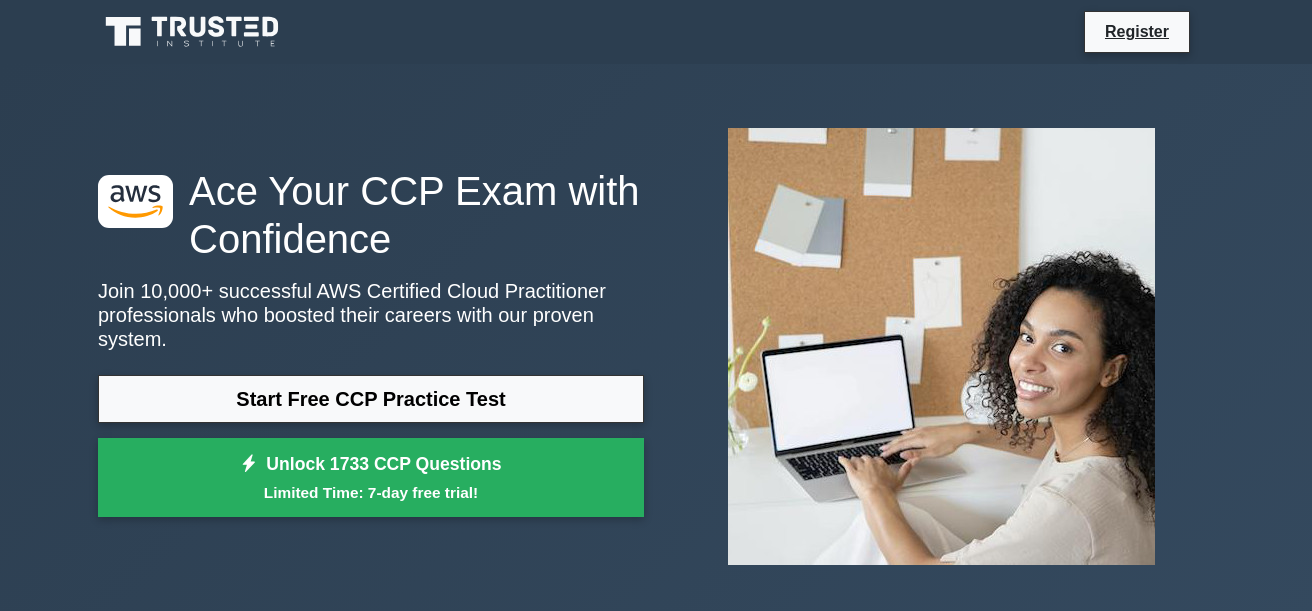 scroll, scrollTop: 299, scrollLeft: 0, axis: vertical 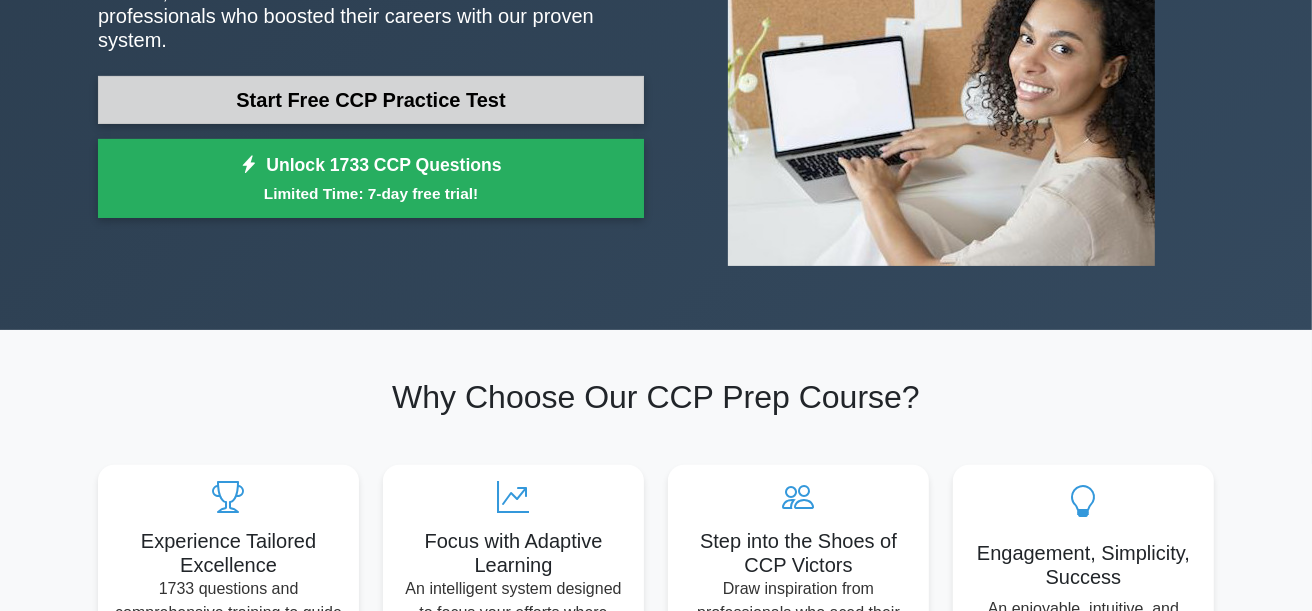 click on "Start Free CCP Practice Test" at bounding box center (371, 100) 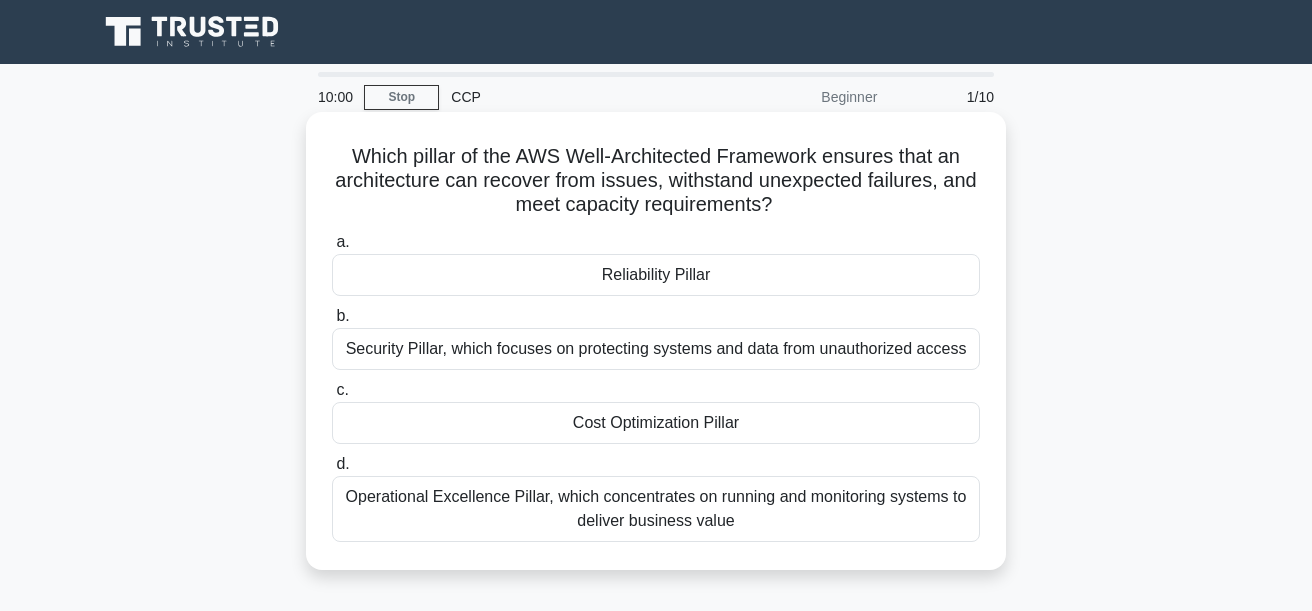 scroll, scrollTop: 0, scrollLeft: 0, axis: both 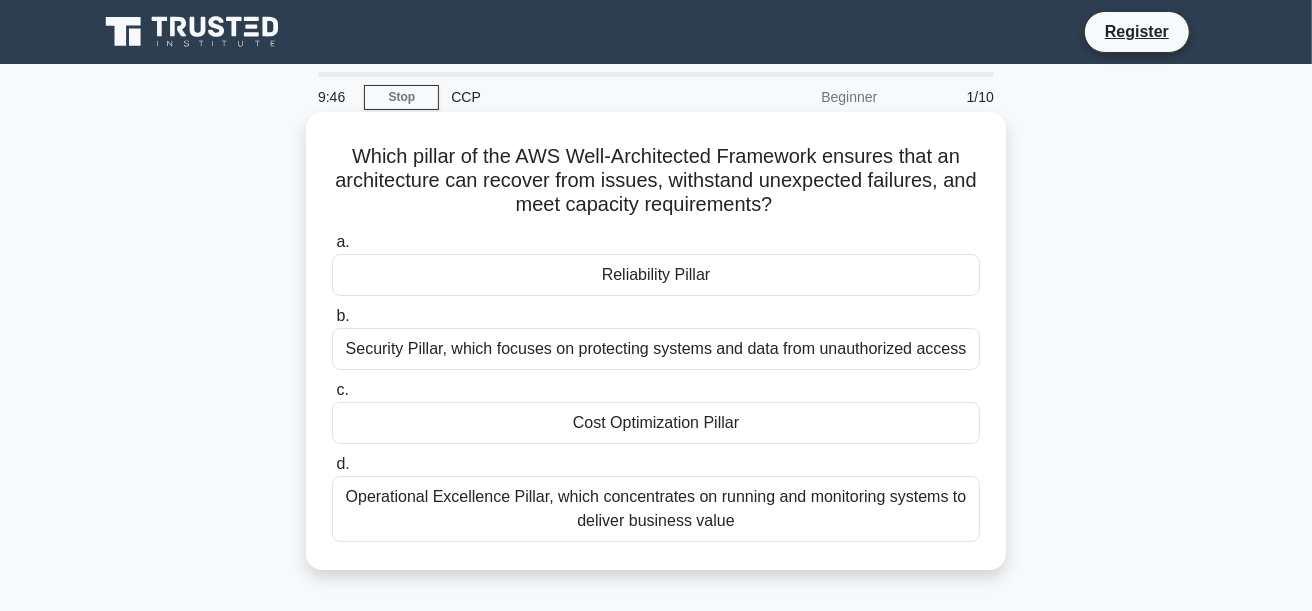 click on "Reliability Pillar" at bounding box center [656, 275] 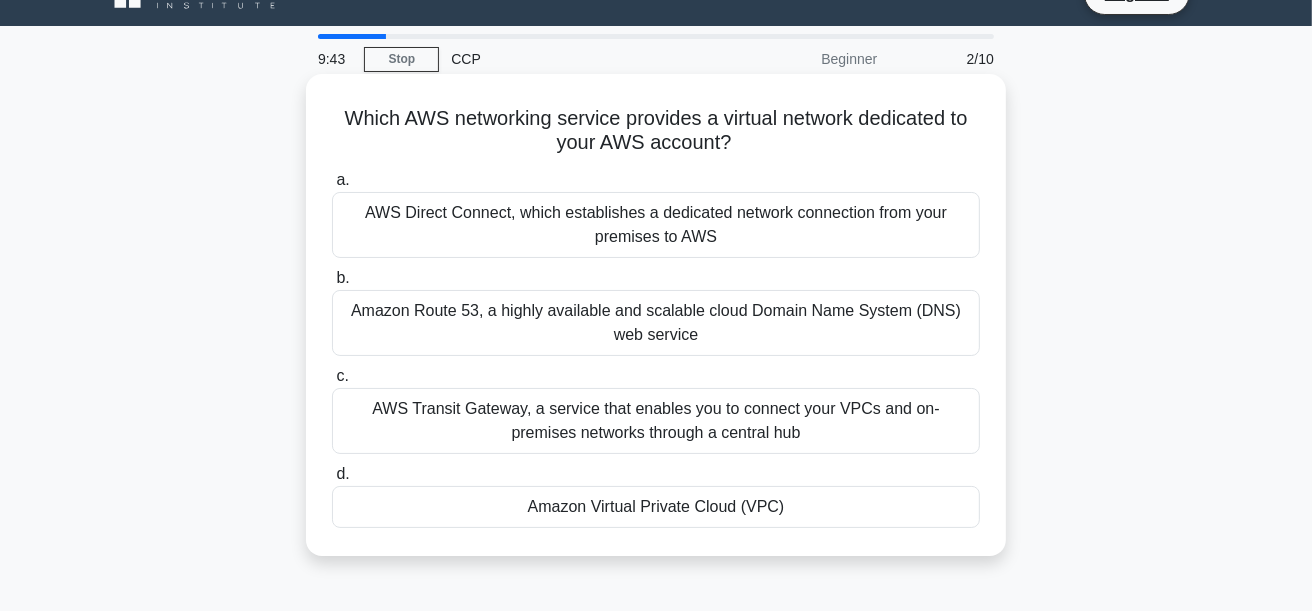 scroll, scrollTop: 0, scrollLeft: 0, axis: both 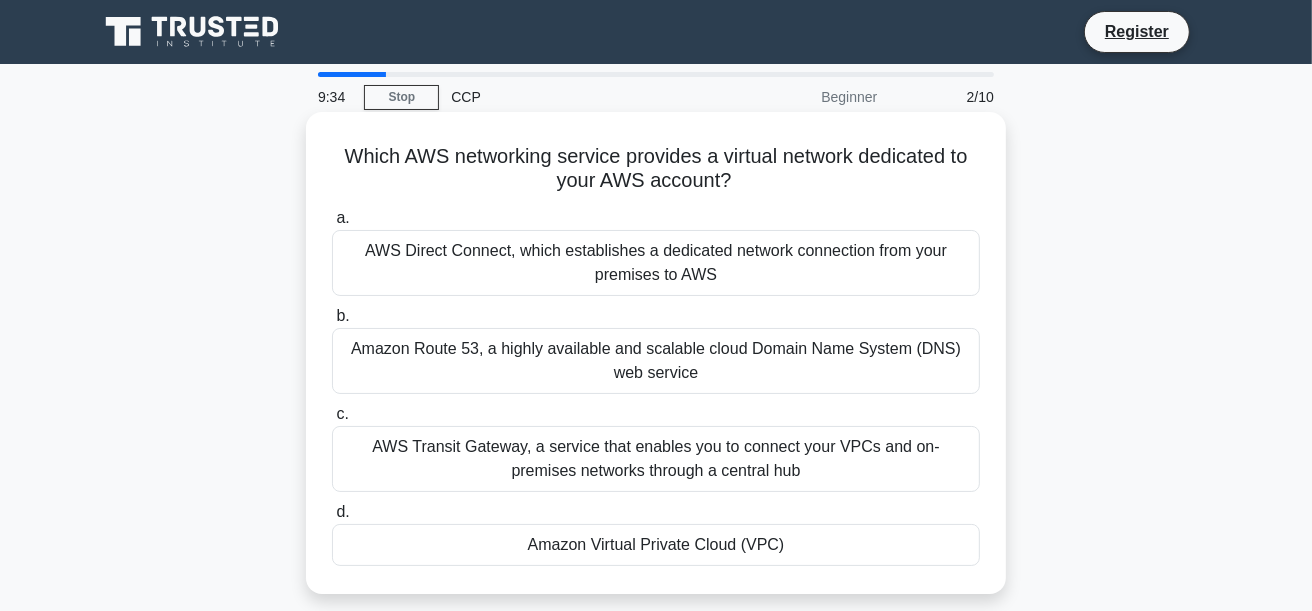 click on "Amazon Virtual Private Cloud (VPC)" at bounding box center (656, 545) 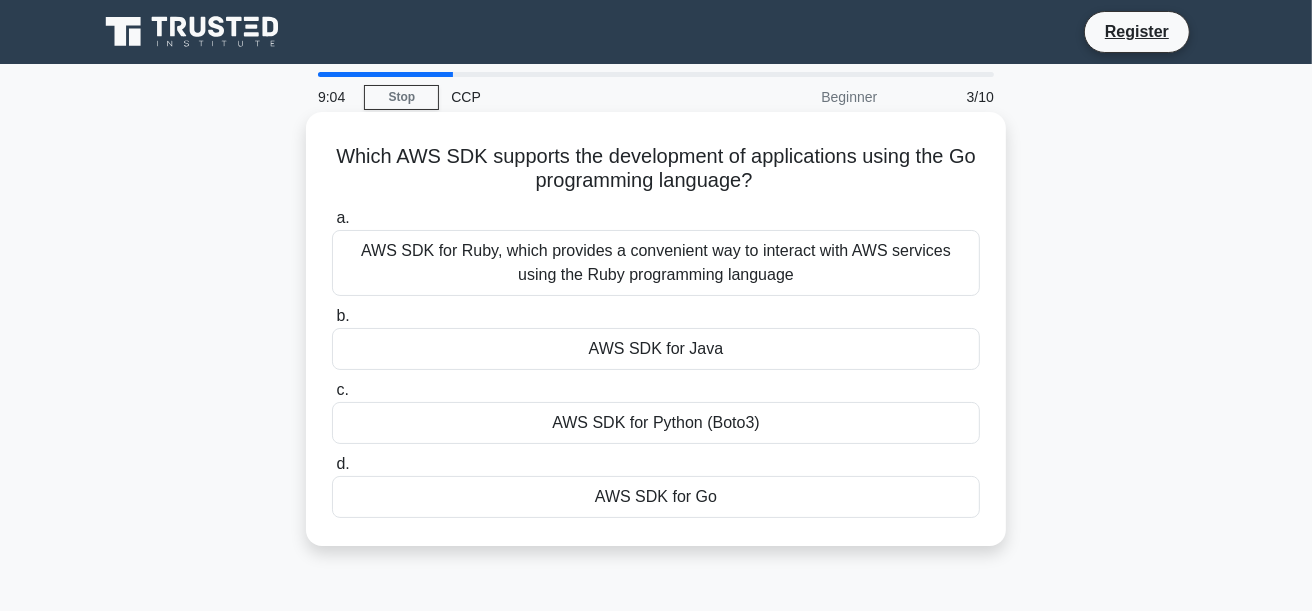 click on "AWS SDK for Ruby, which provides a convenient way to interact with AWS services using the Ruby programming language" at bounding box center (656, 263) 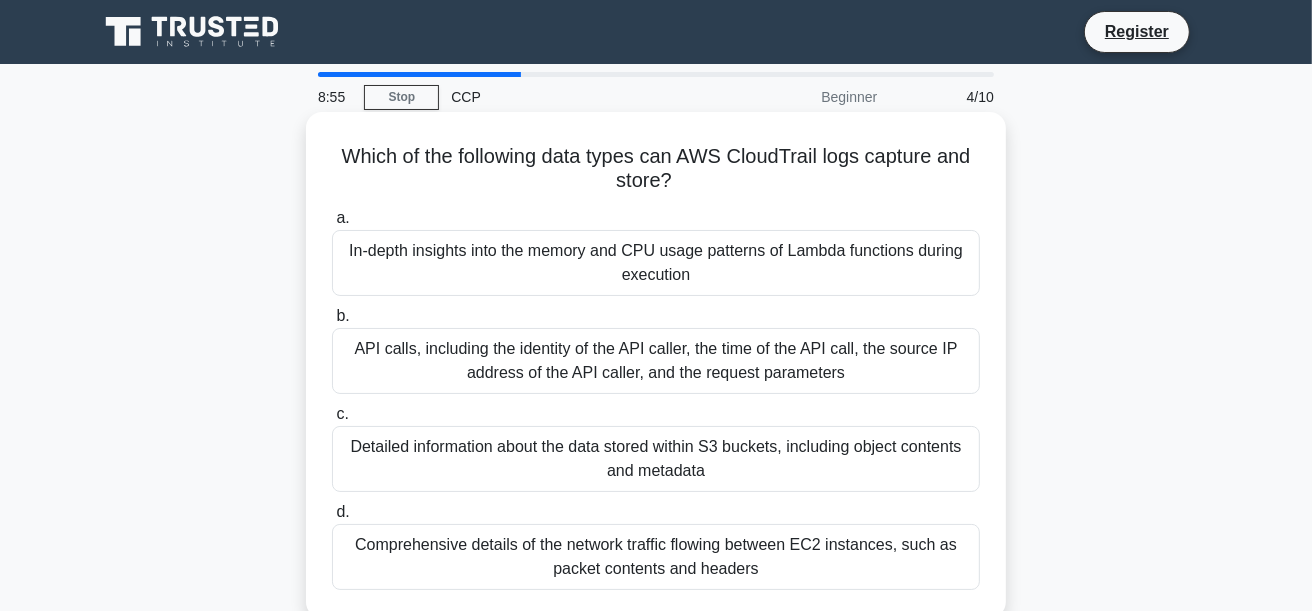 click on "API calls, including the identity of the API caller, the time of the API call, the source IP address of the API caller, and the request parameters" at bounding box center [656, 361] 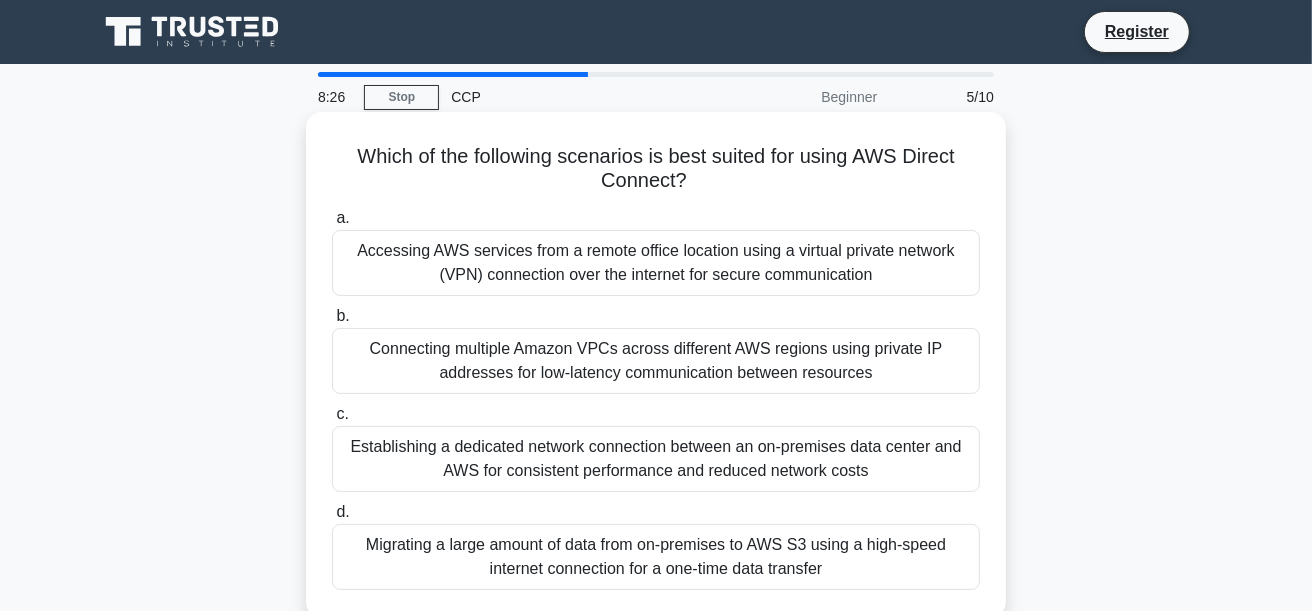 click on "Establishing a dedicated network connection between an on-premises data center and AWS for consistent performance and reduced network costs" at bounding box center (656, 459) 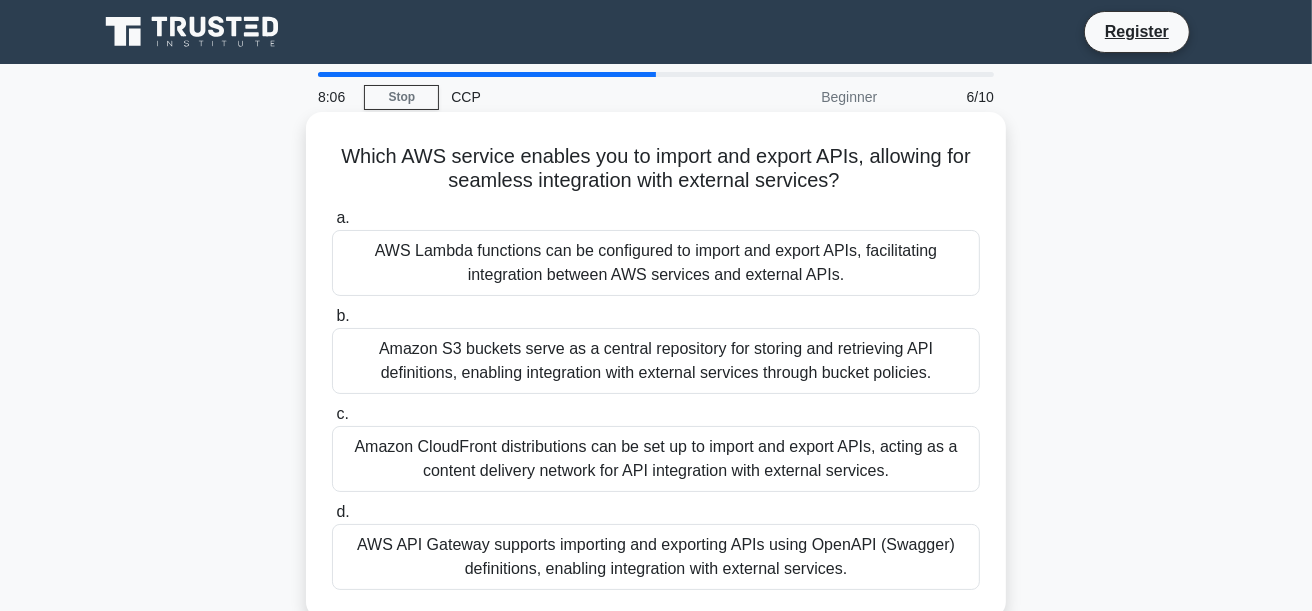 click on "AWS Lambda functions can be configured to import and export APIs, facilitating integration between AWS services and external APIs." at bounding box center (656, 263) 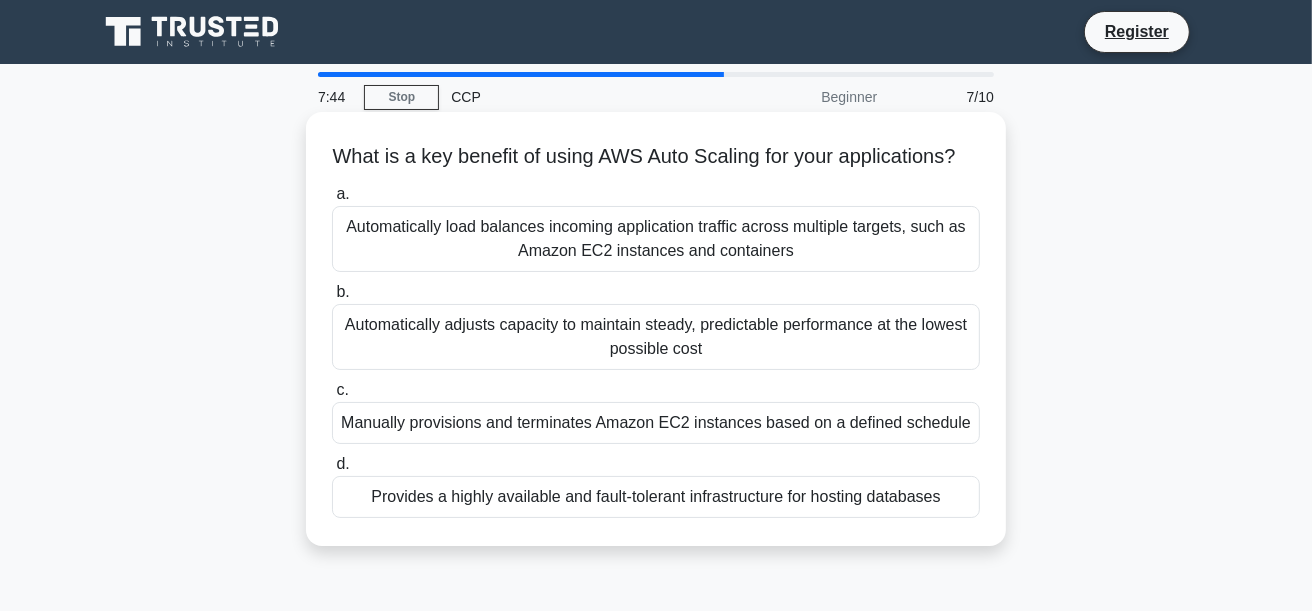 click on "Automatically load balances incoming application traffic across multiple targets, such as Amazon EC2 instances and containers" at bounding box center [656, 239] 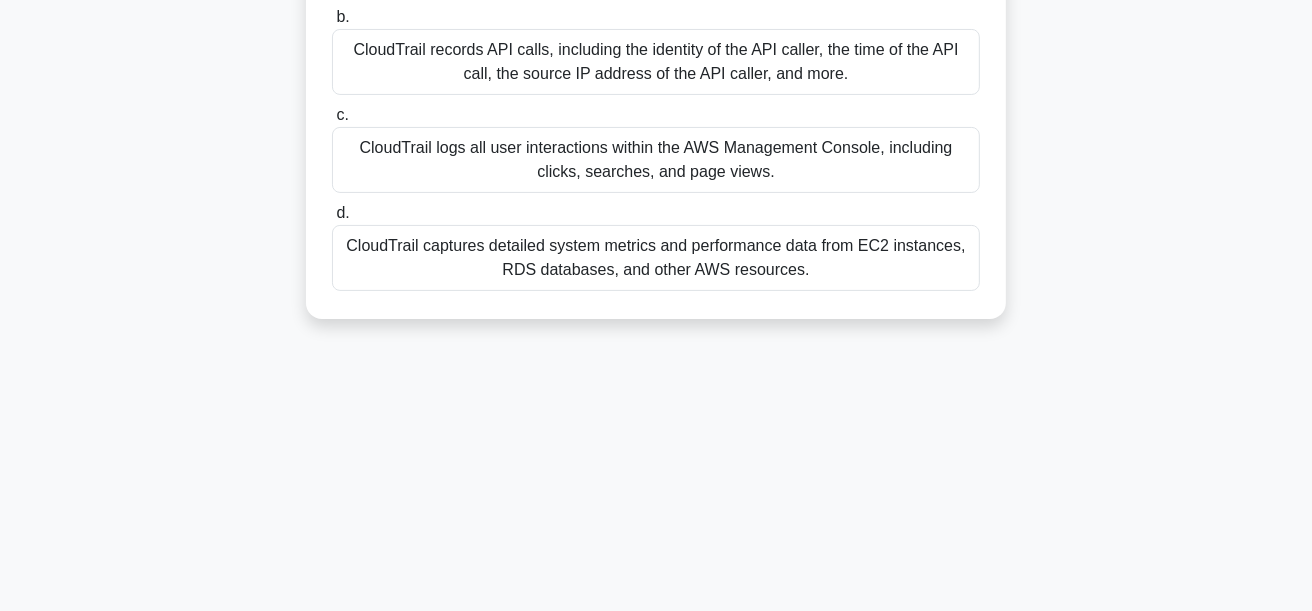 scroll, scrollTop: 0, scrollLeft: 0, axis: both 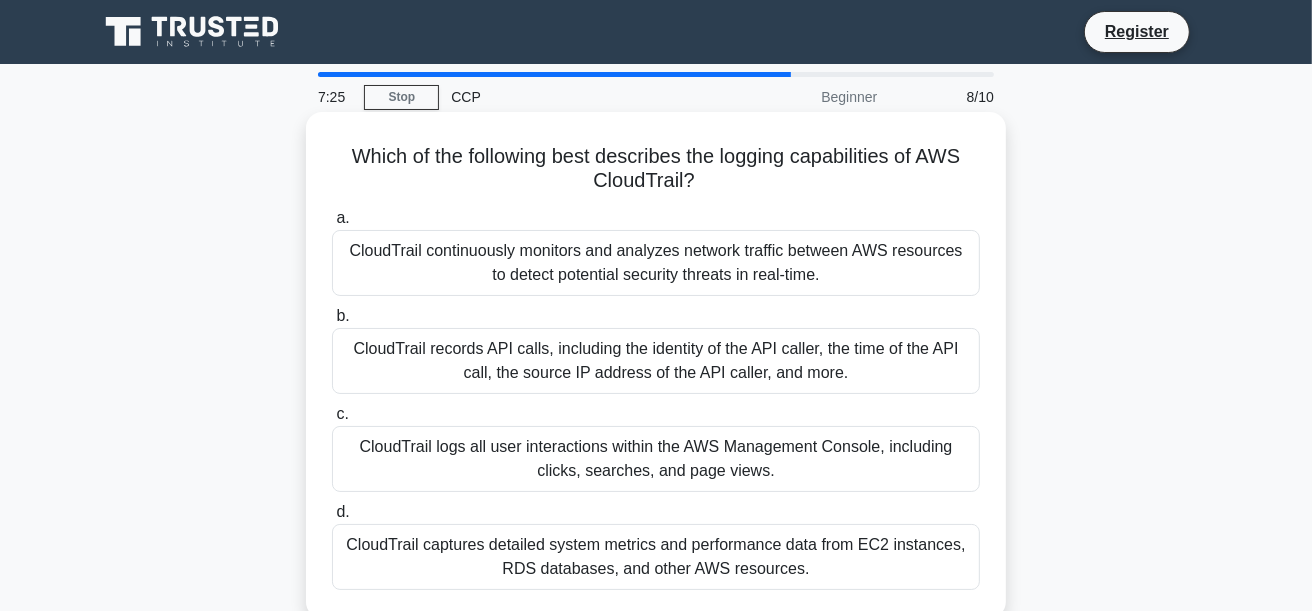 click on "CloudTrail records API calls, including the identity of the API caller, the time of the API call, the source IP address of the API caller, and more." at bounding box center (656, 361) 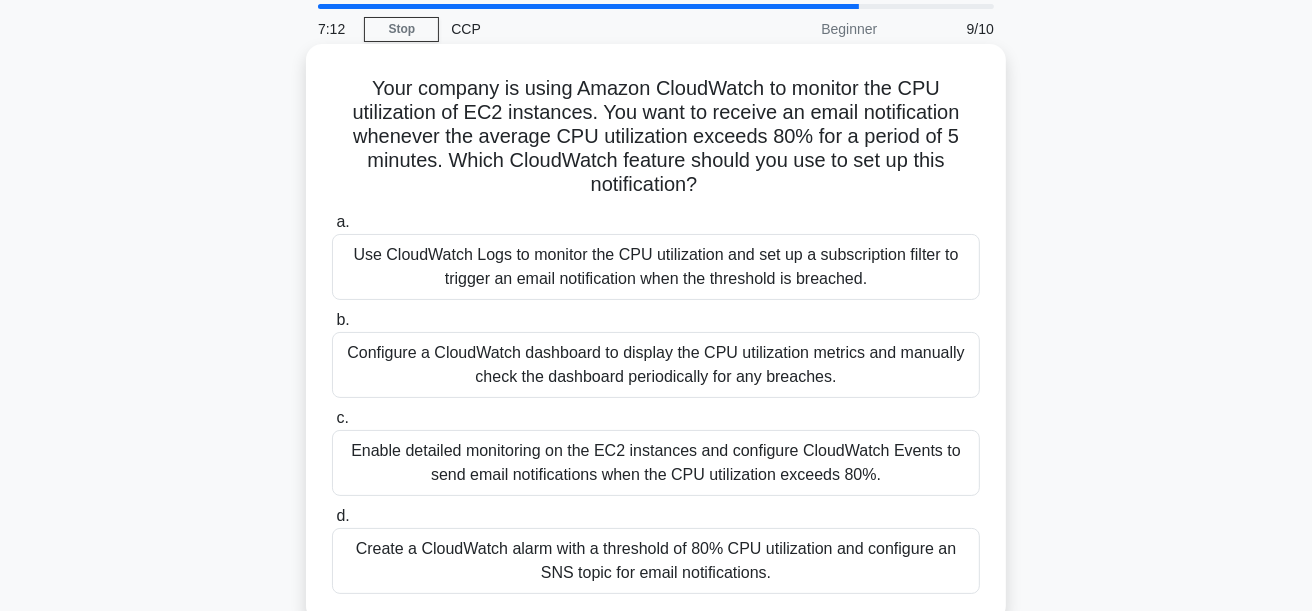 scroll, scrollTop: 100, scrollLeft: 0, axis: vertical 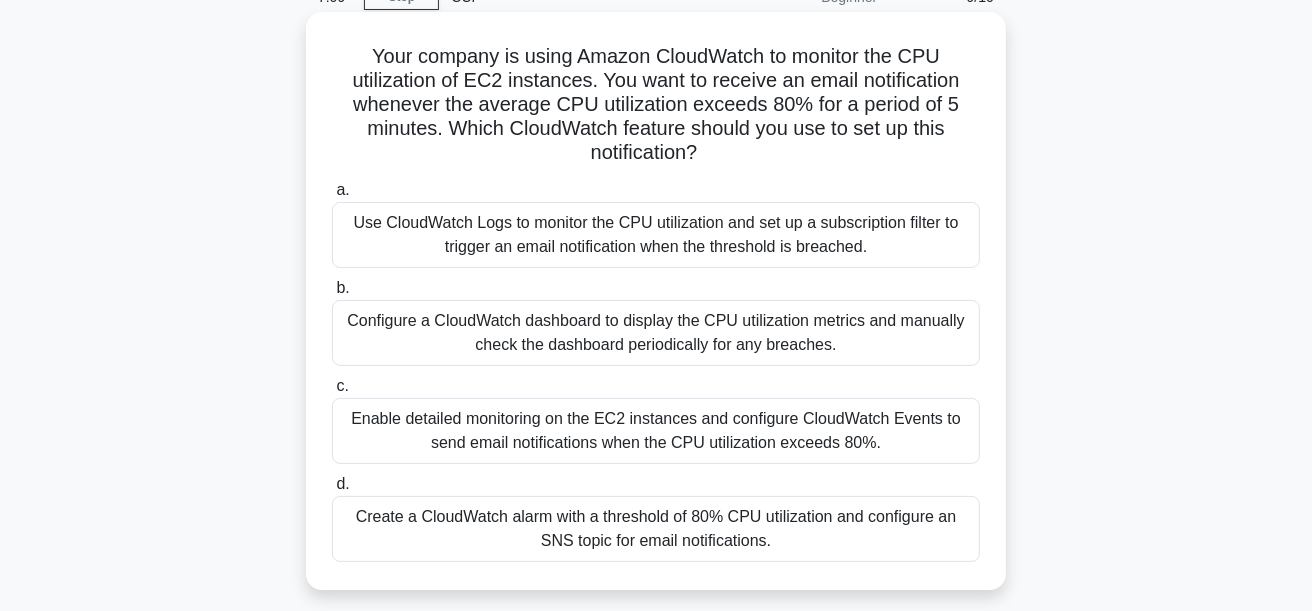 click on "Create a CloudWatch alarm with a threshold of 80% CPU utilization and configure an SNS topic for email notifications." at bounding box center [656, 529] 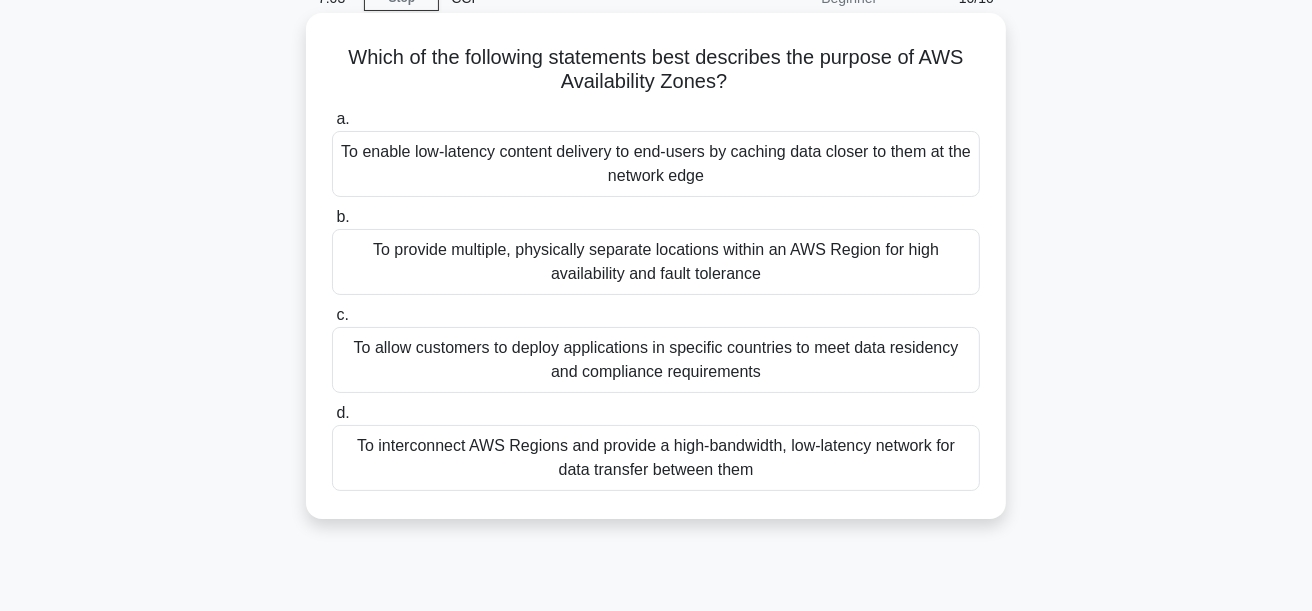 scroll, scrollTop: 100, scrollLeft: 0, axis: vertical 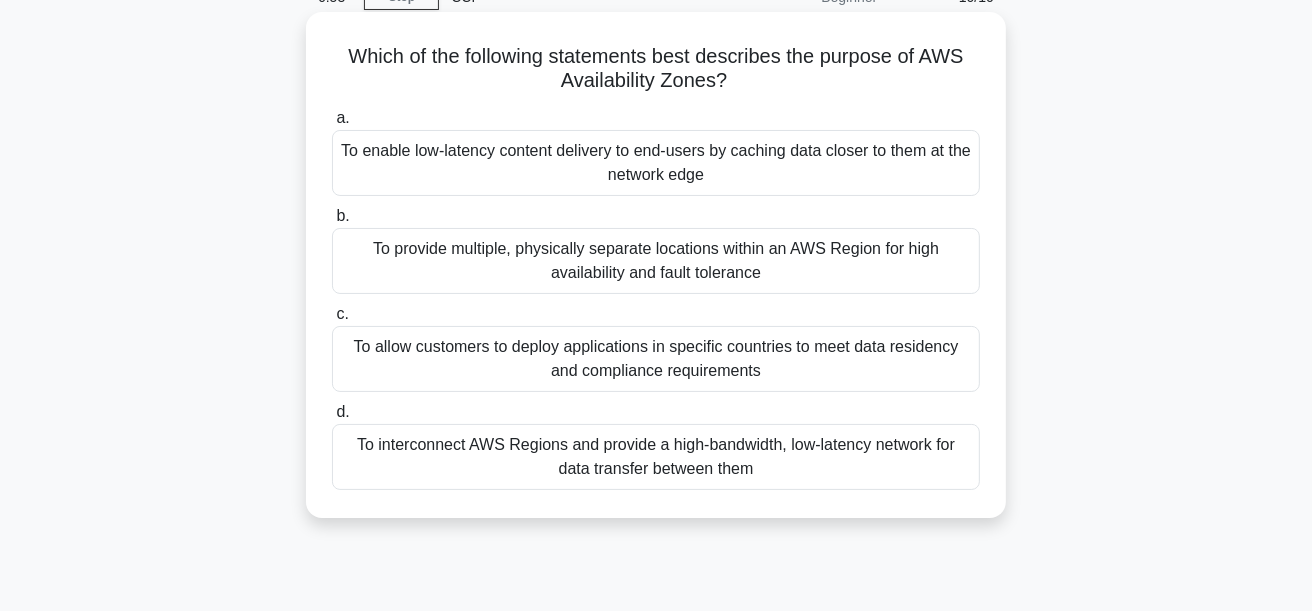 click on "To enable low-latency content delivery to end-users by caching data closer to them at the network edge" at bounding box center (656, 163) 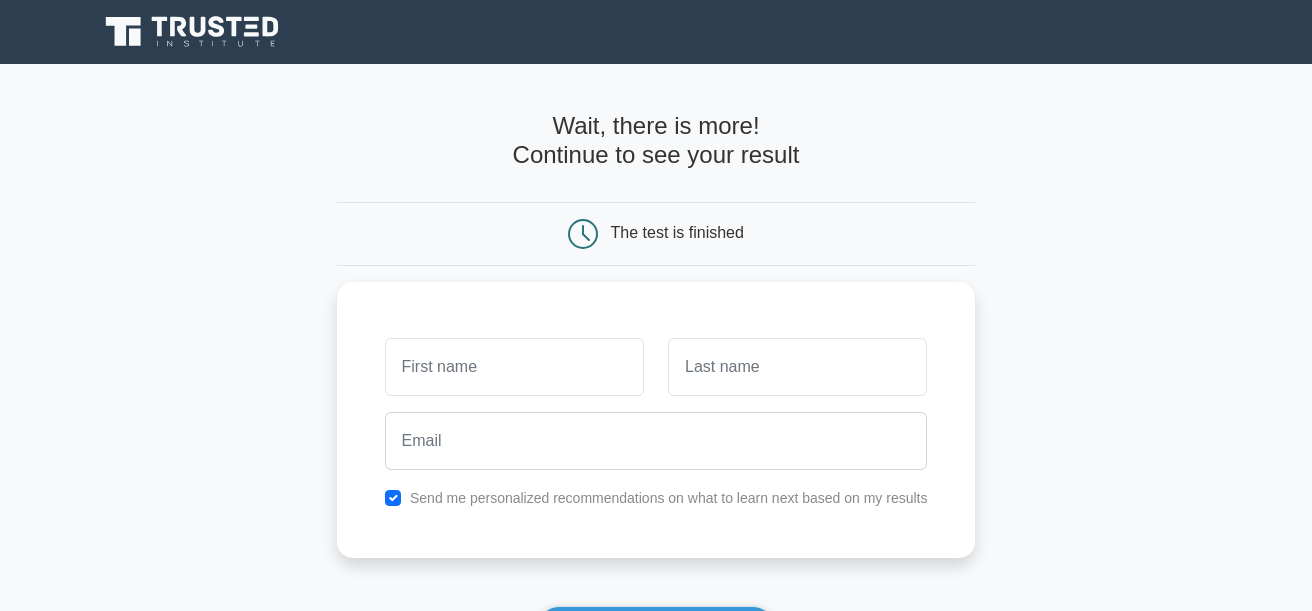 scroll, scrollTop: 0, scrollLeft: 0, axis: both 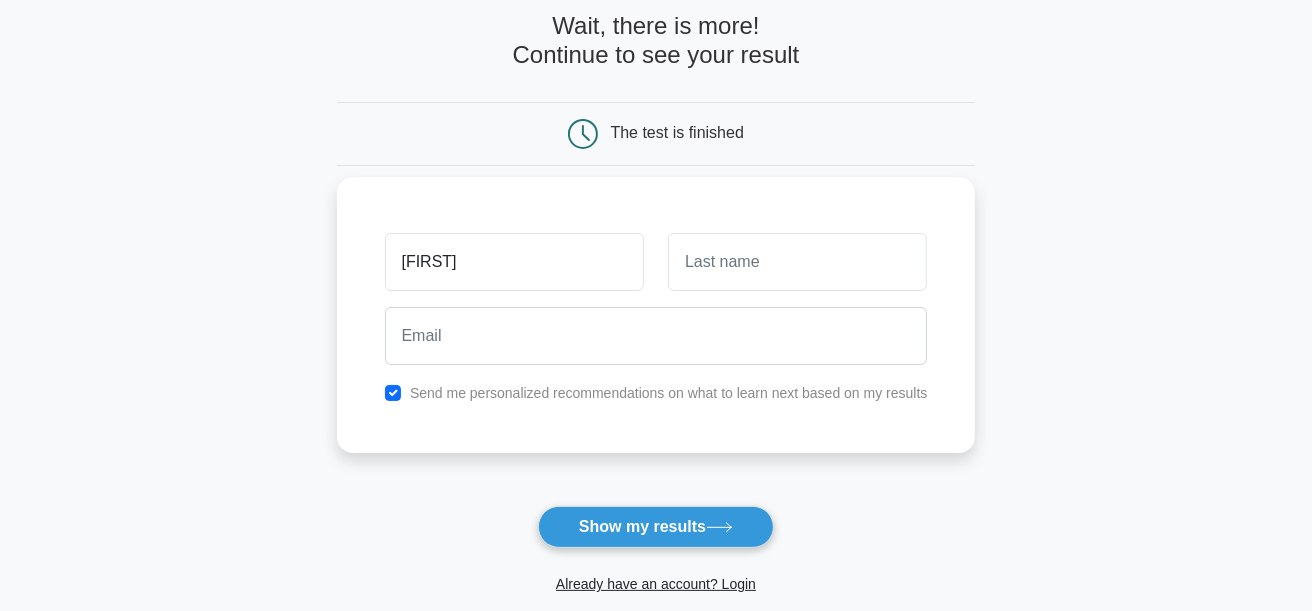 type on "[FIRST]" 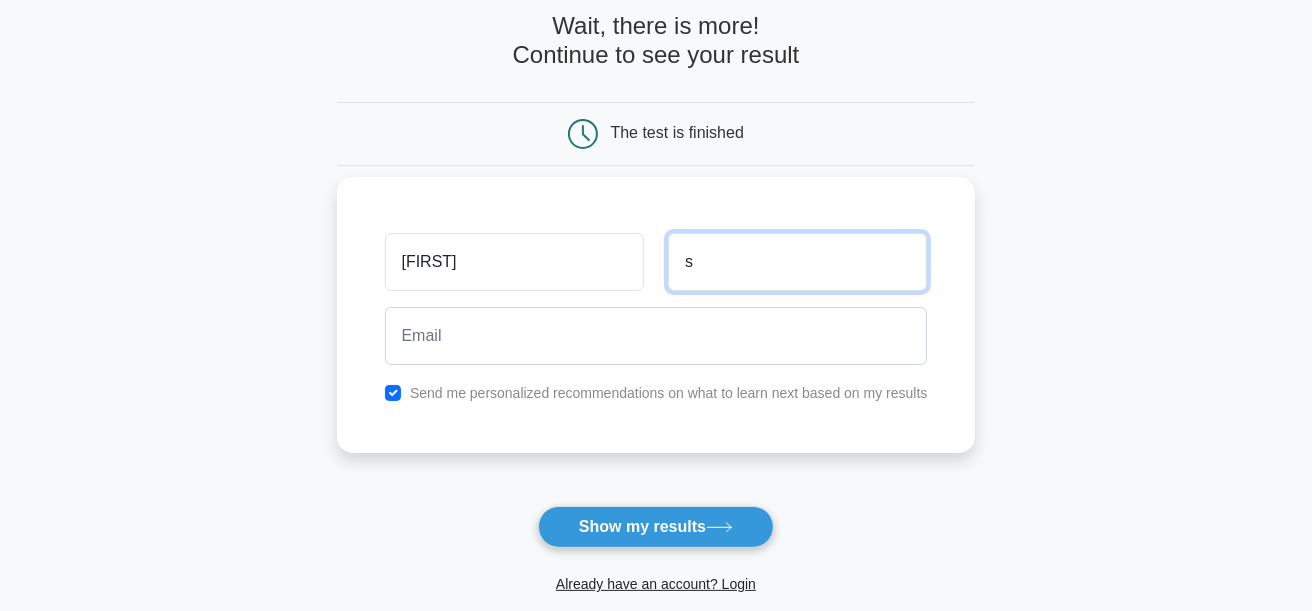 type on "s" 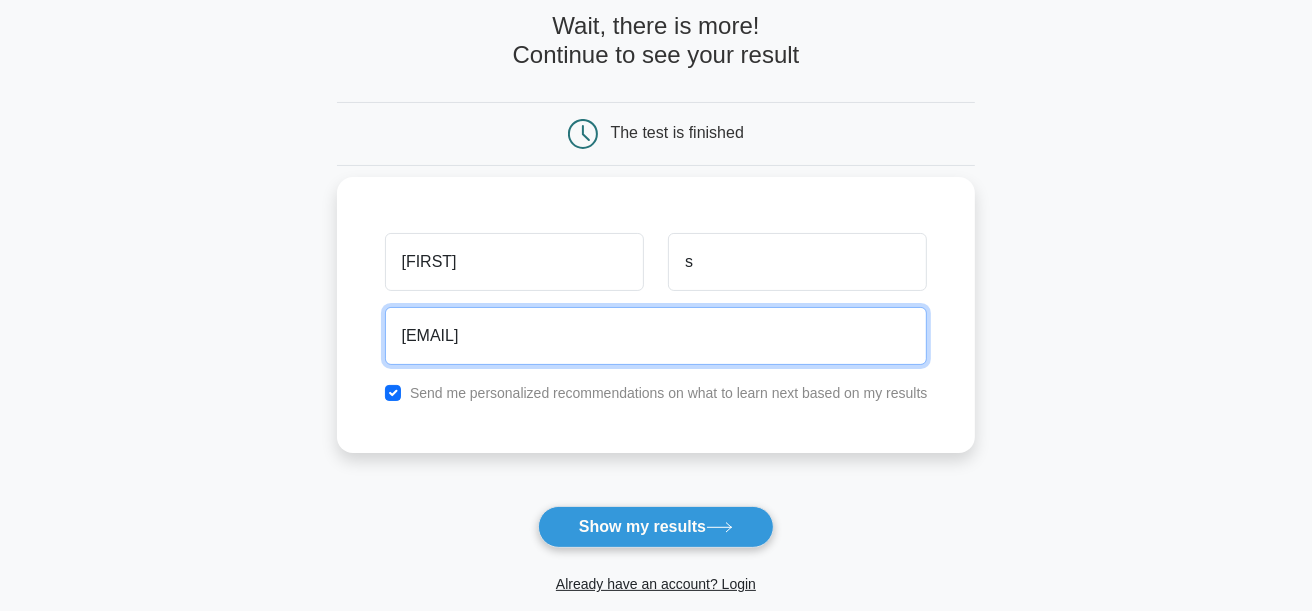 type on "srk904216@gmail.com" 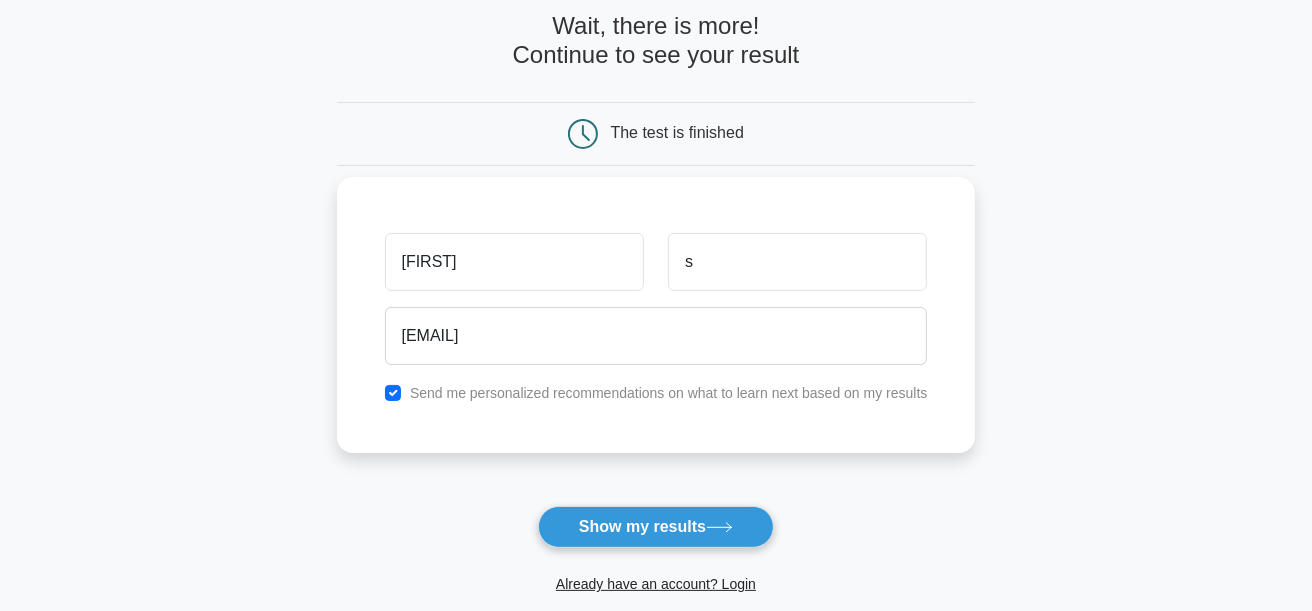 click on "Send me personalized recommendations on what to learn next based on my results" at bounding box center [669, 393] 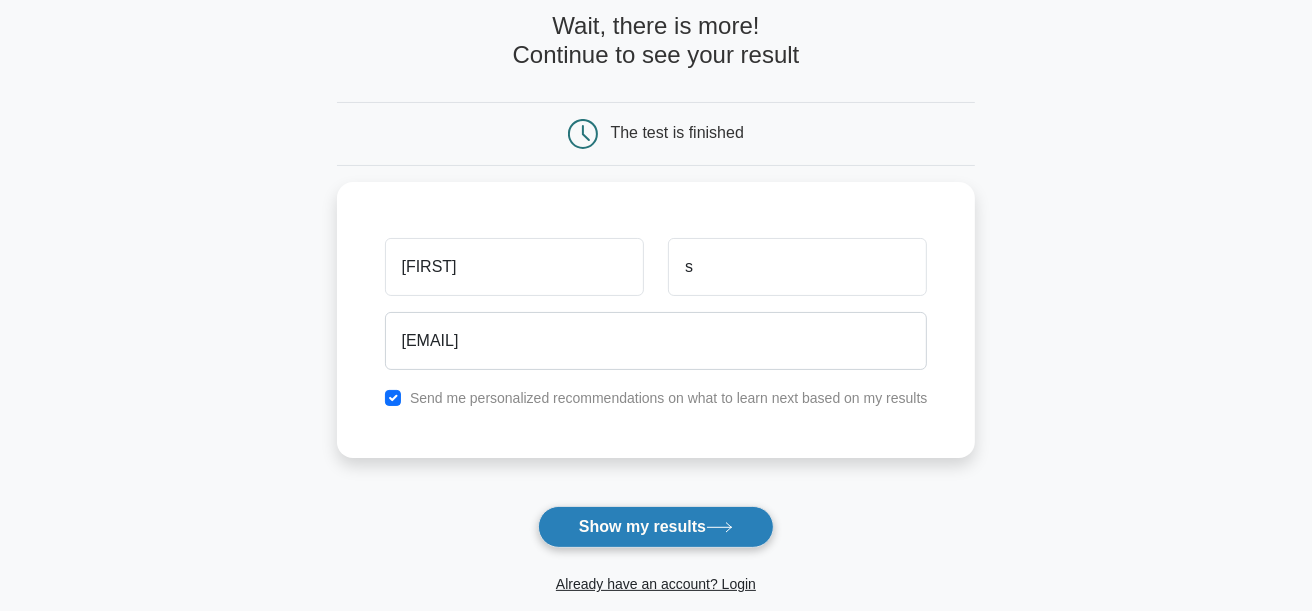 click on "Show my results" at bounding box center (656, 527) 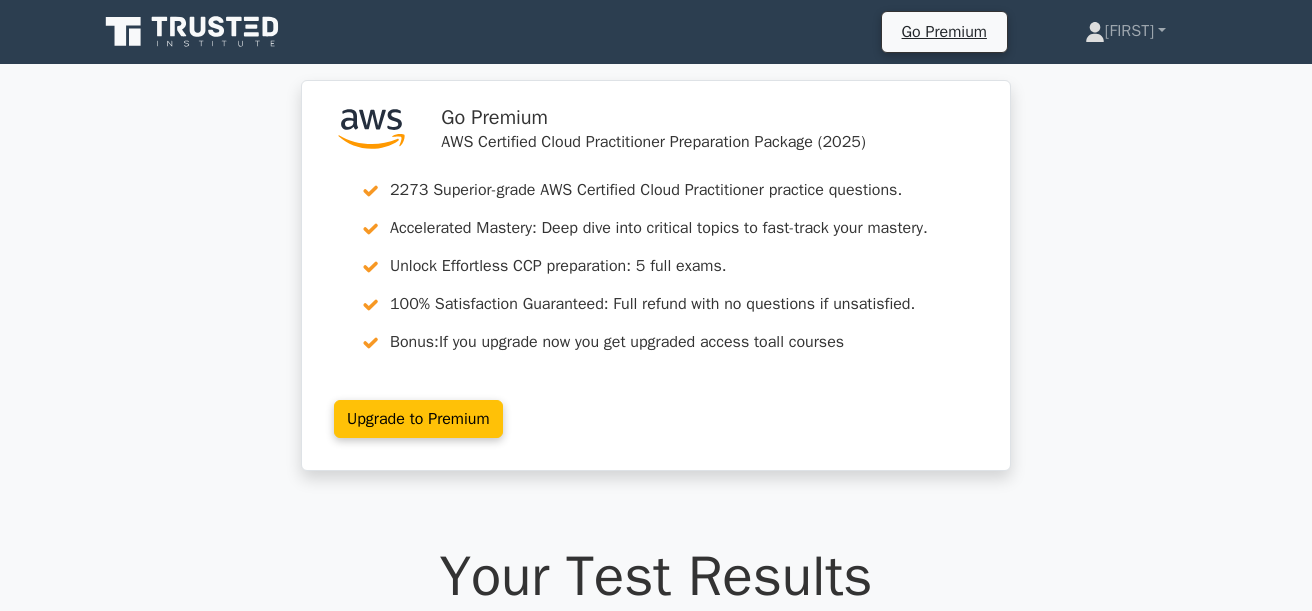 scroll, scrollTop: 0, scrollLeft: 0, axis: both 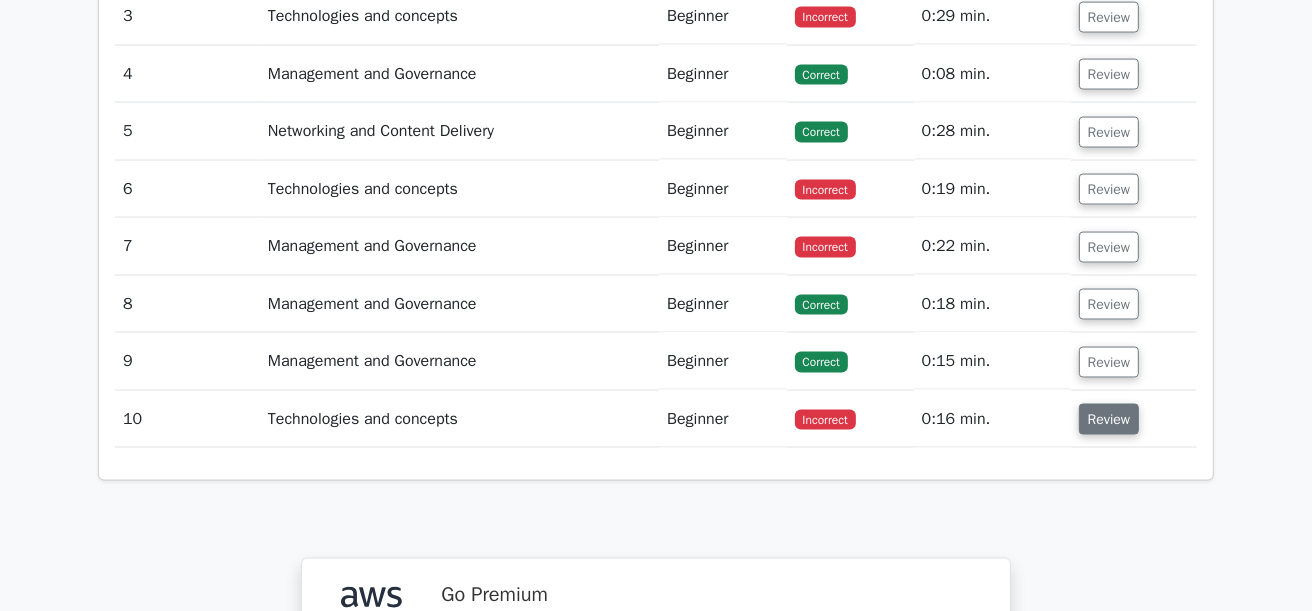 click on "Review" at bounding box center [1109, 419] 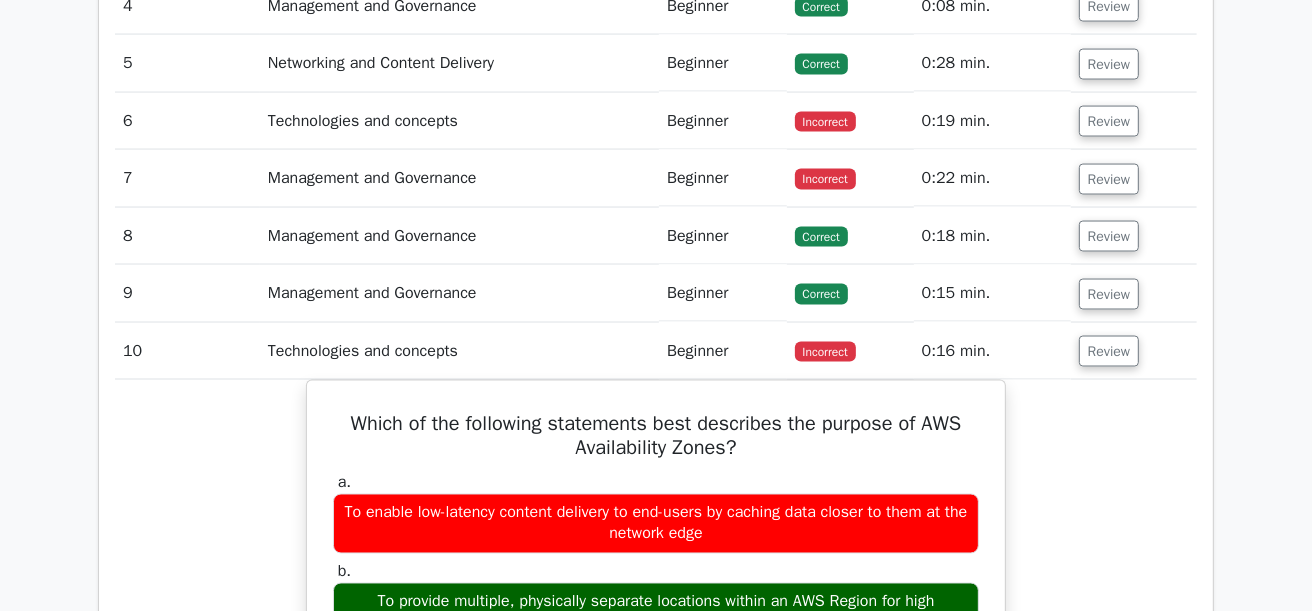 scroll, scrollTop: 2500, scrollLeft: 0, axis: vertical 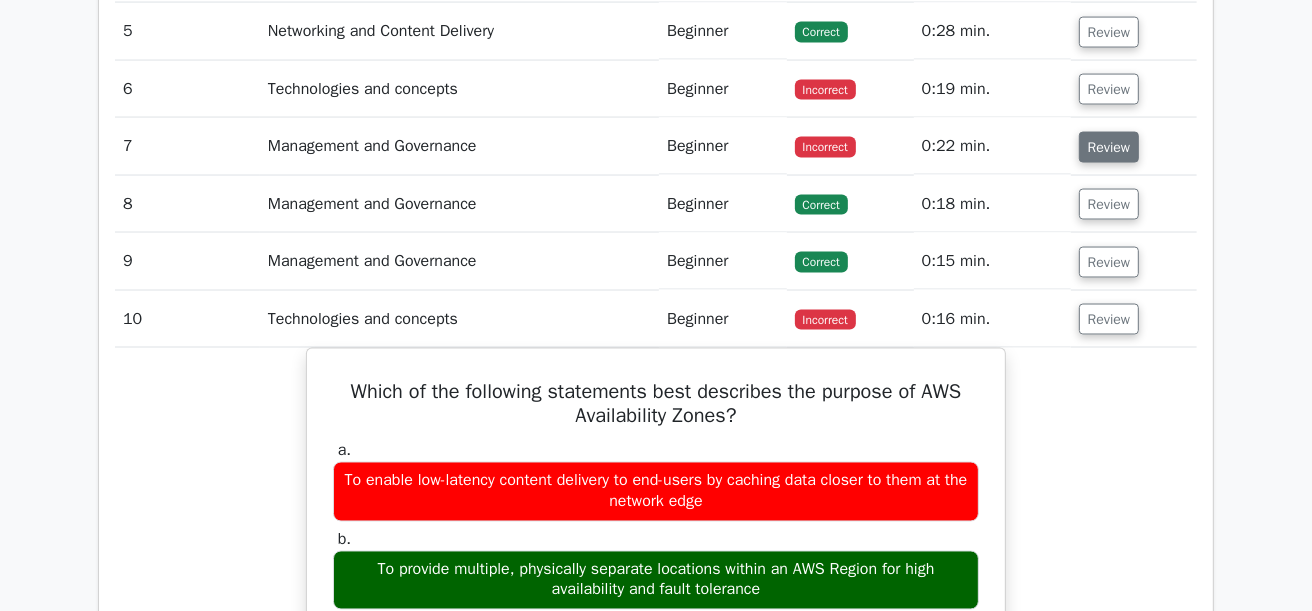 click on "Review" at bounding box center (1109, 147) 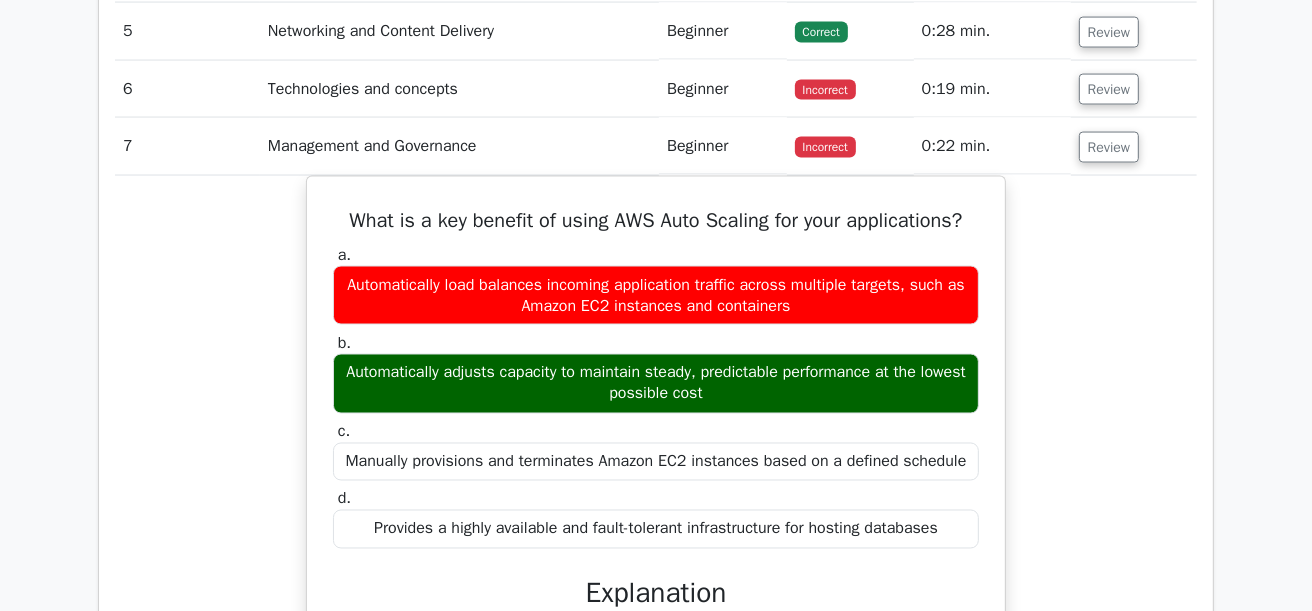 scroll, scrollTop: 2299, scrollLeft: 0, axis: vertical 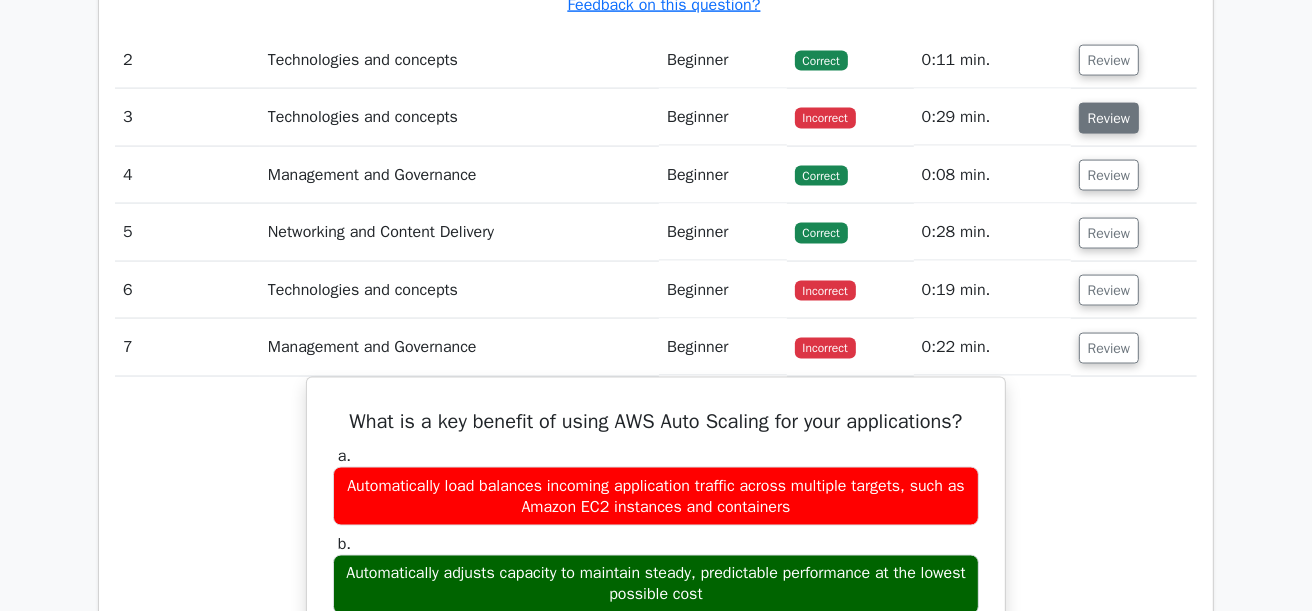 click on "Review" at bounding box center [1109, 118] 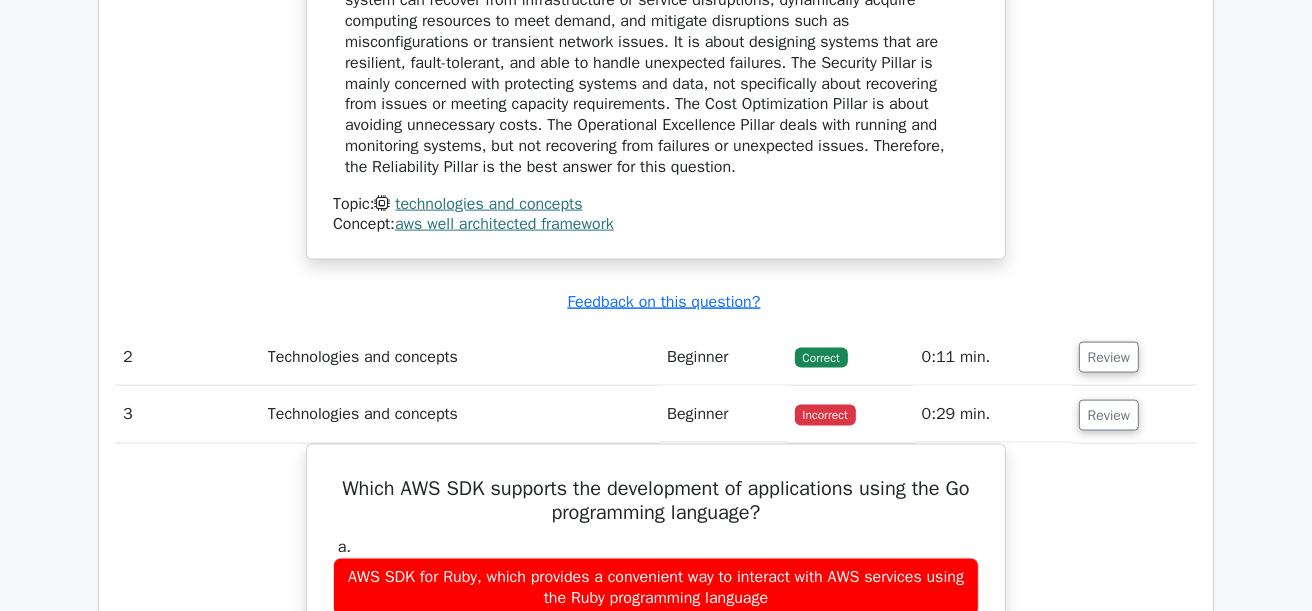 scroll, scrollTop: 2000, scrollLeft: 0, axis: vertical 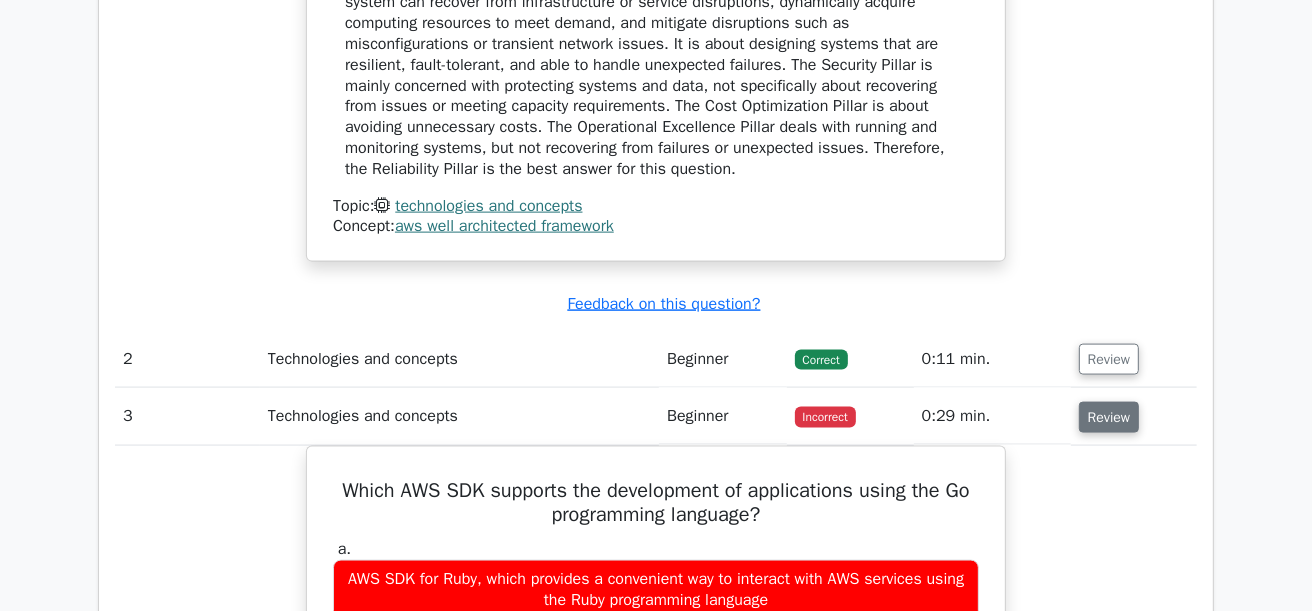 click on "Review" at bounding box center (1109, 417) 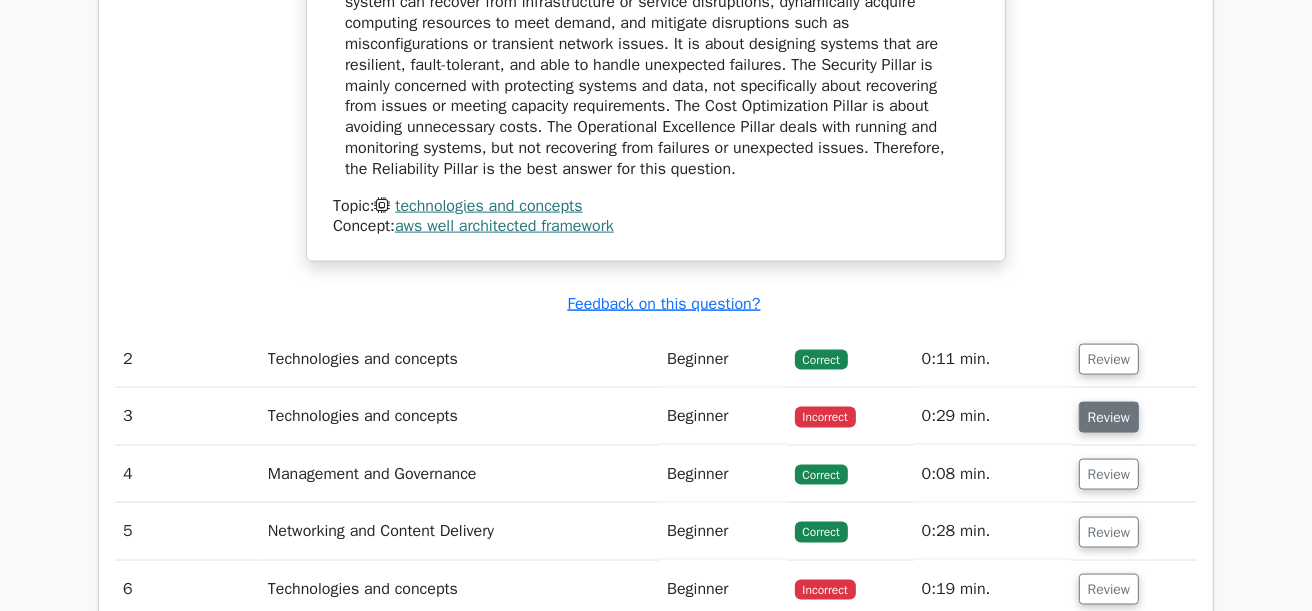 click on "Review" at bounding box center [1109, 417] 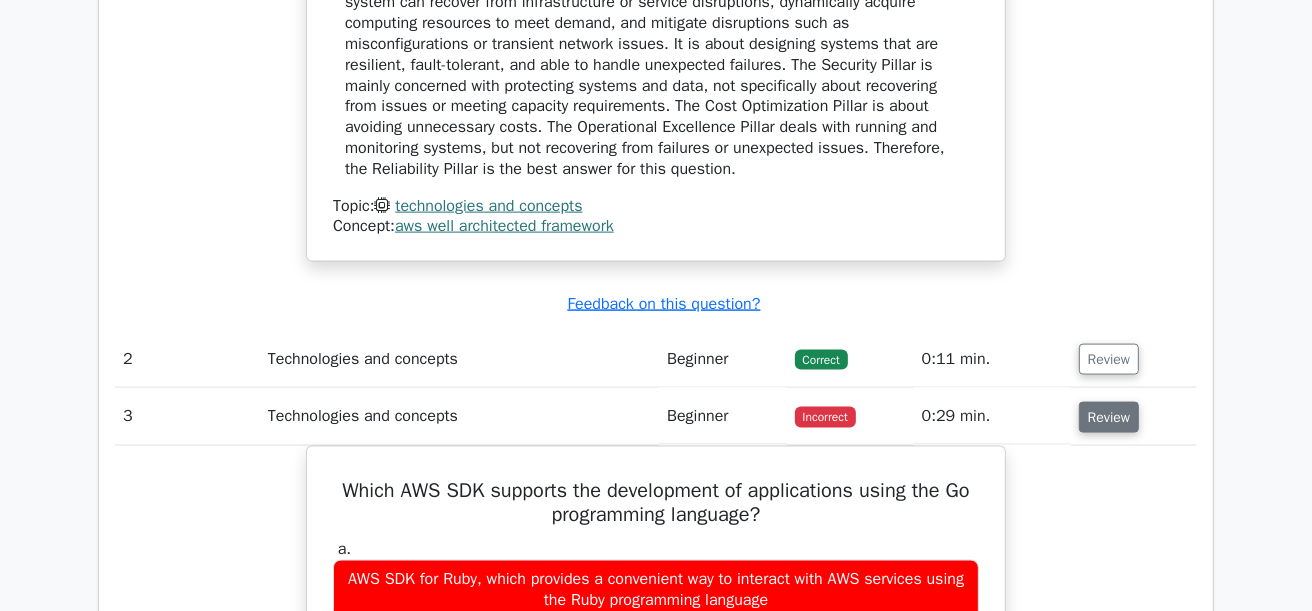 click on "Review" at bounding box center [1109, 417] 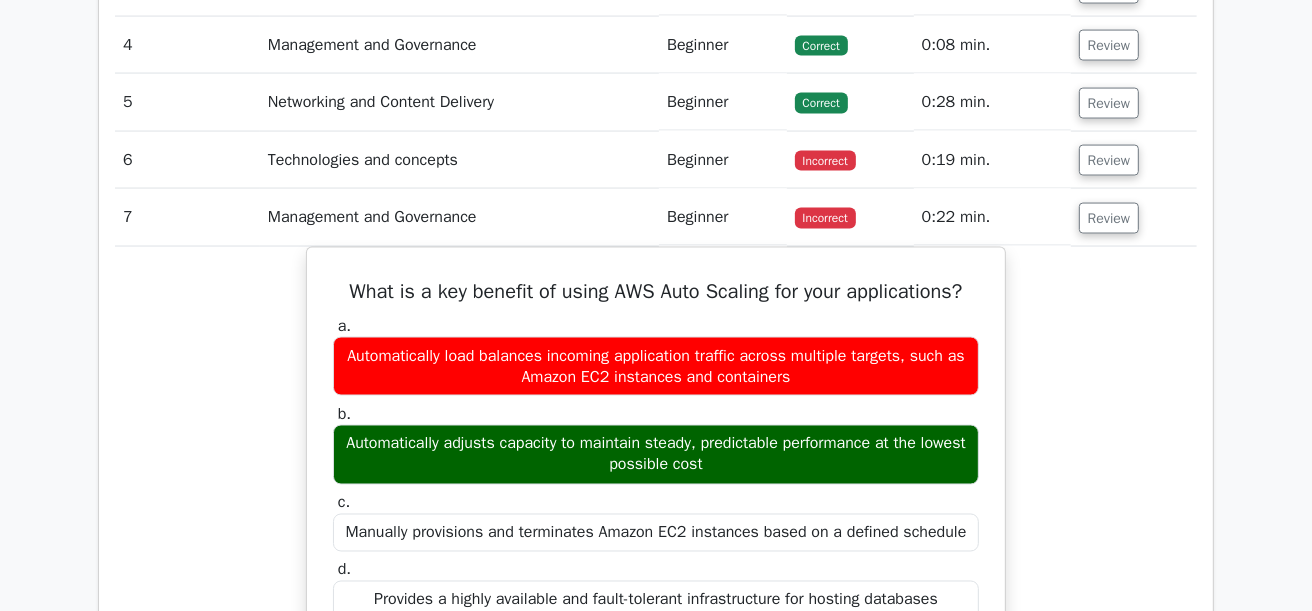 scroll, scrollTop: 2100, scrollLeft: 0, axis: vertical 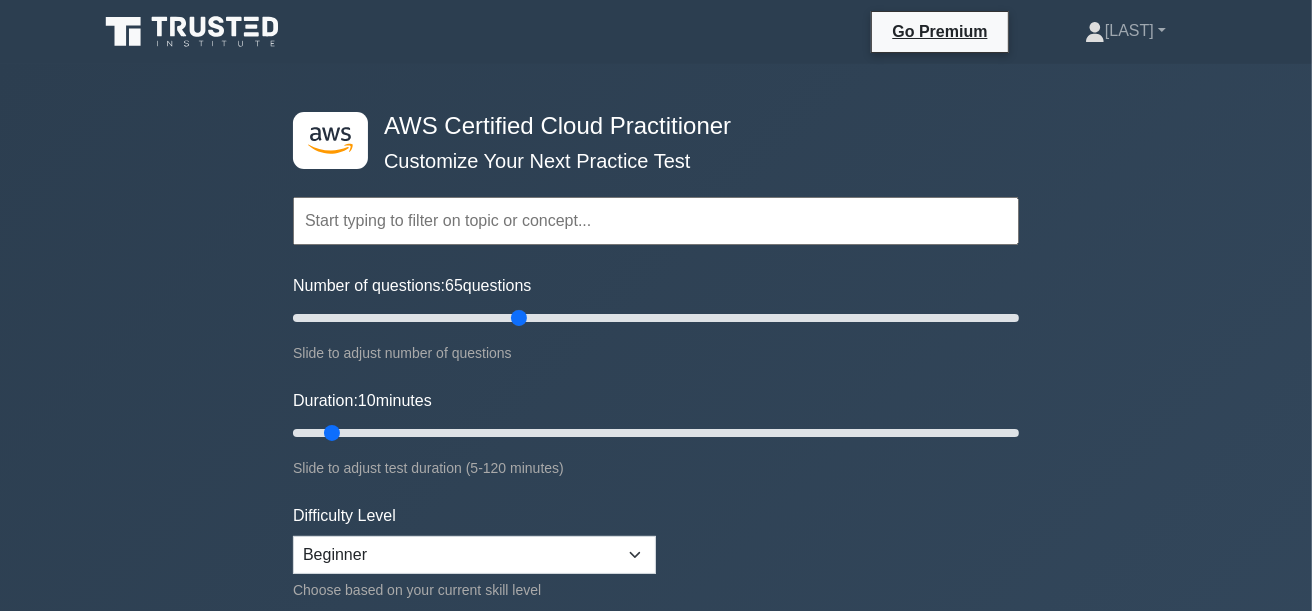 drag, startPoint x: 324, startPoint y: 318, endPoint x: 518, endPoint y: 315, distance: 194.0232 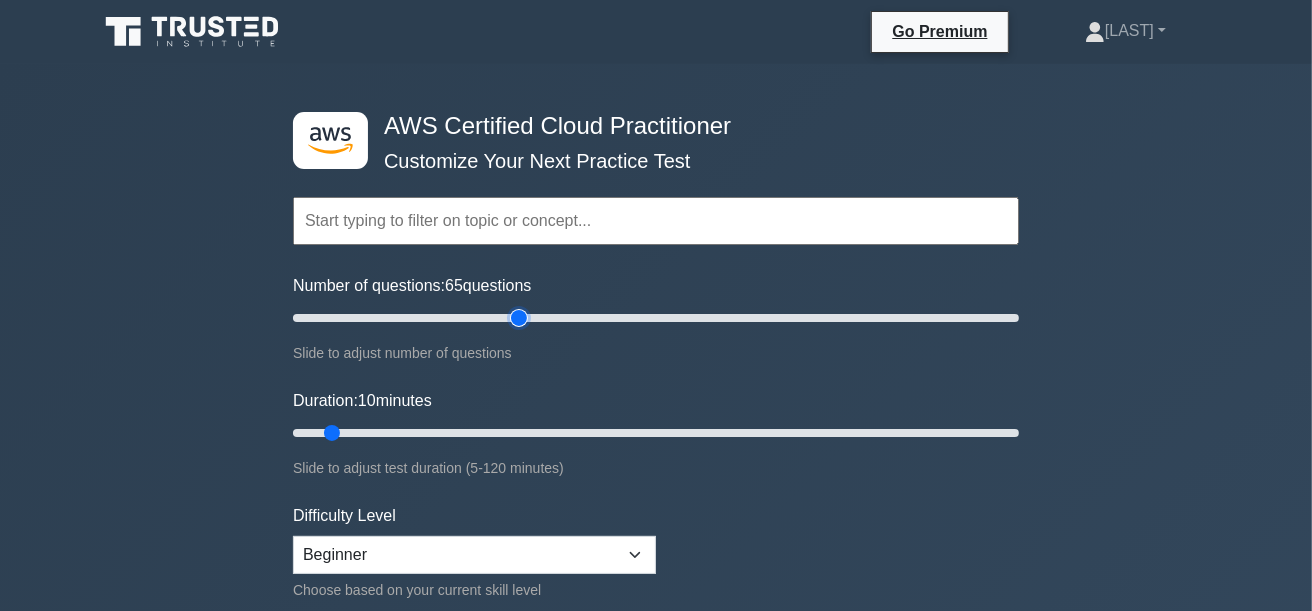 type on "65" 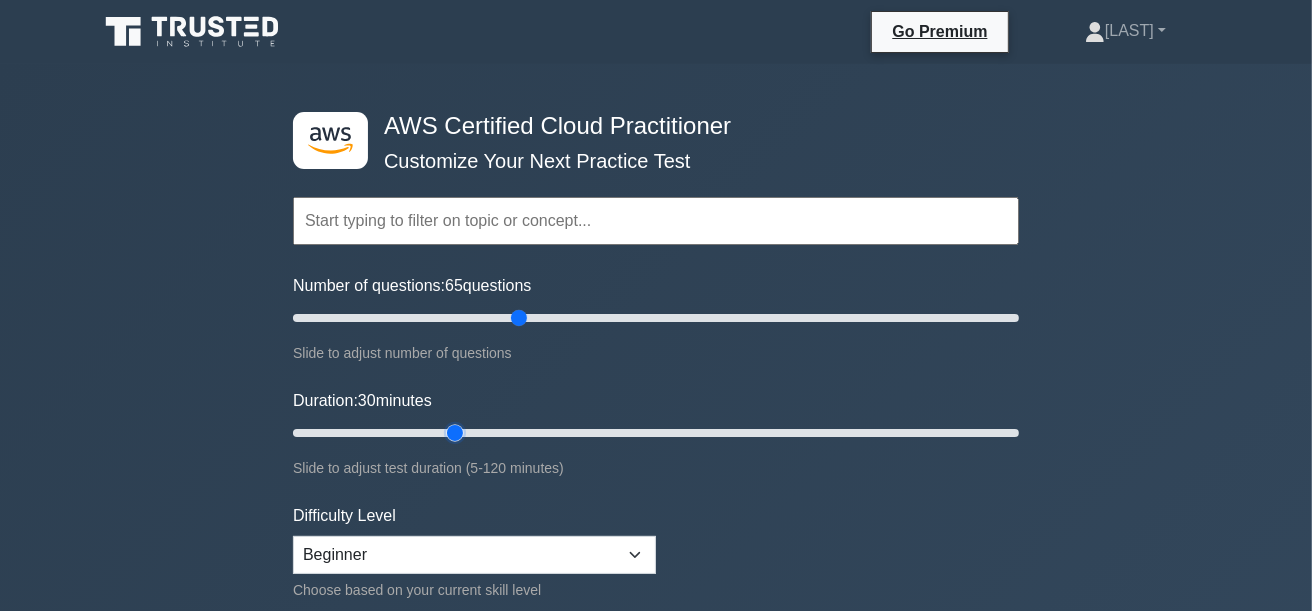 drag, startPoint x: 338, startPoint y: 428, endPoint x: 443, endPoint y: 425, distance: 105.04285 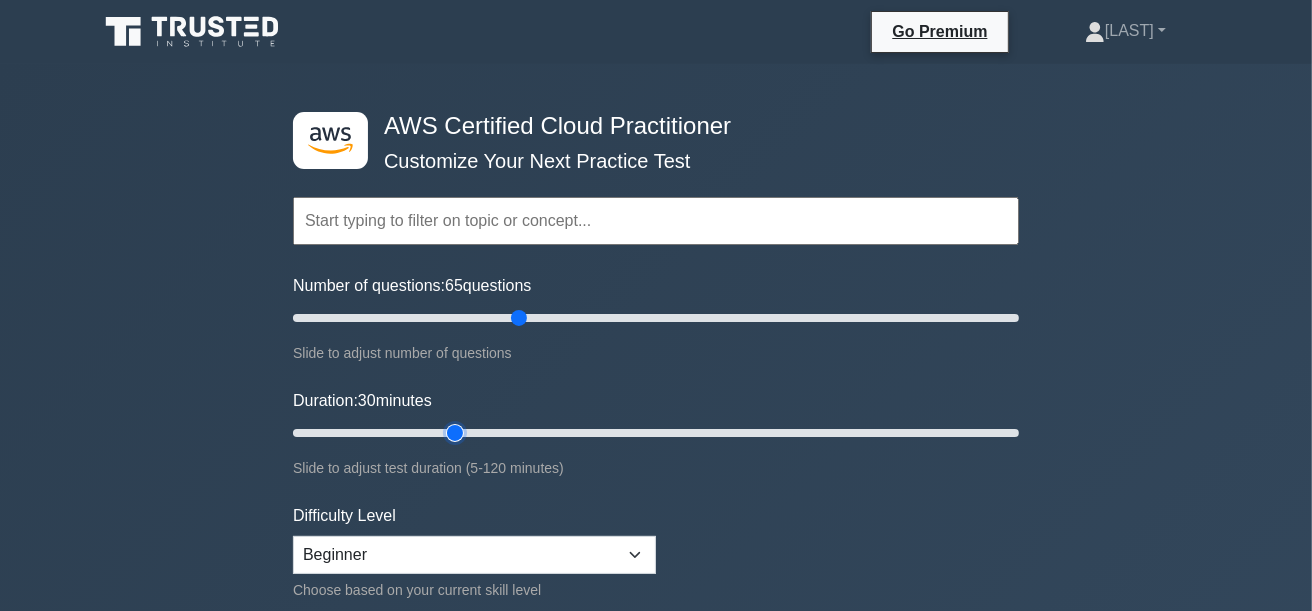 type on "30" 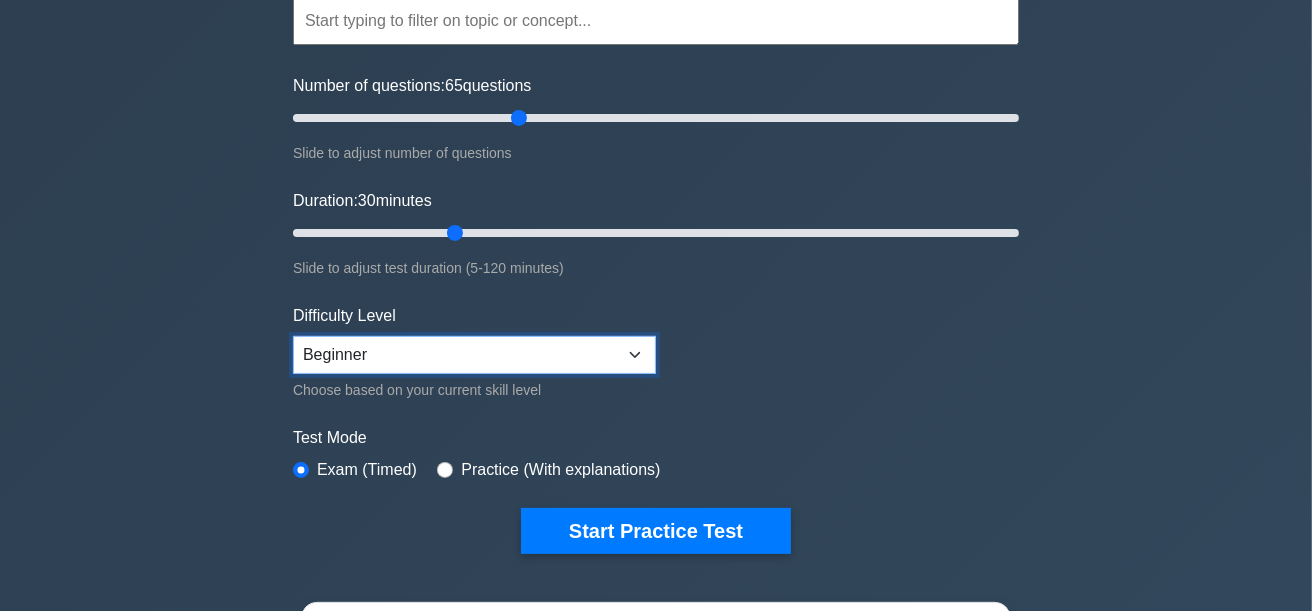 click on "Beginner
Intermediate
Expert" at bounding box center [474, 355] 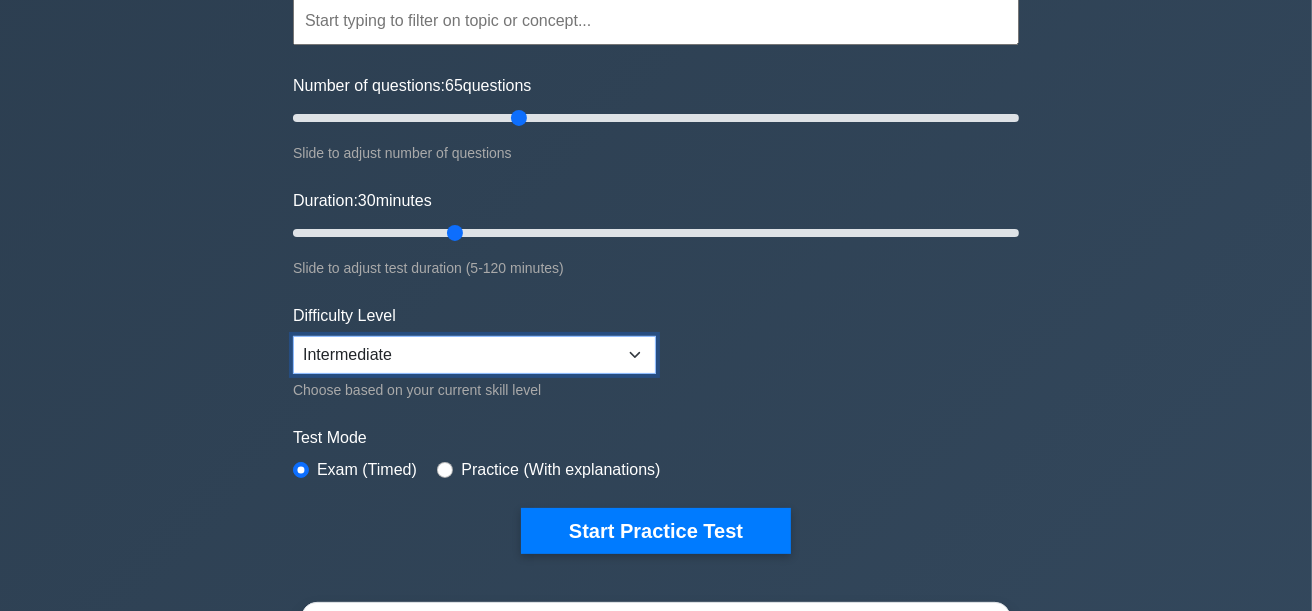 click on "Beginner
Intermediate
Expert" at bounding box center [474, 355] 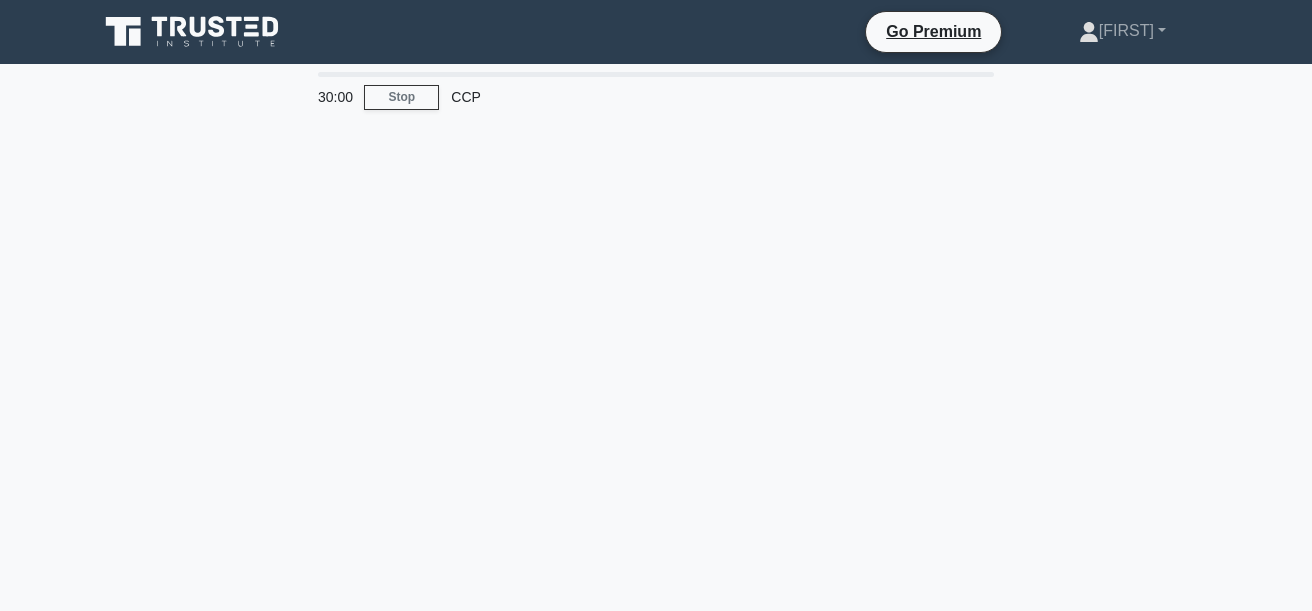 scroll, scrollTop: 0, scrollLeft: 0, axis: both 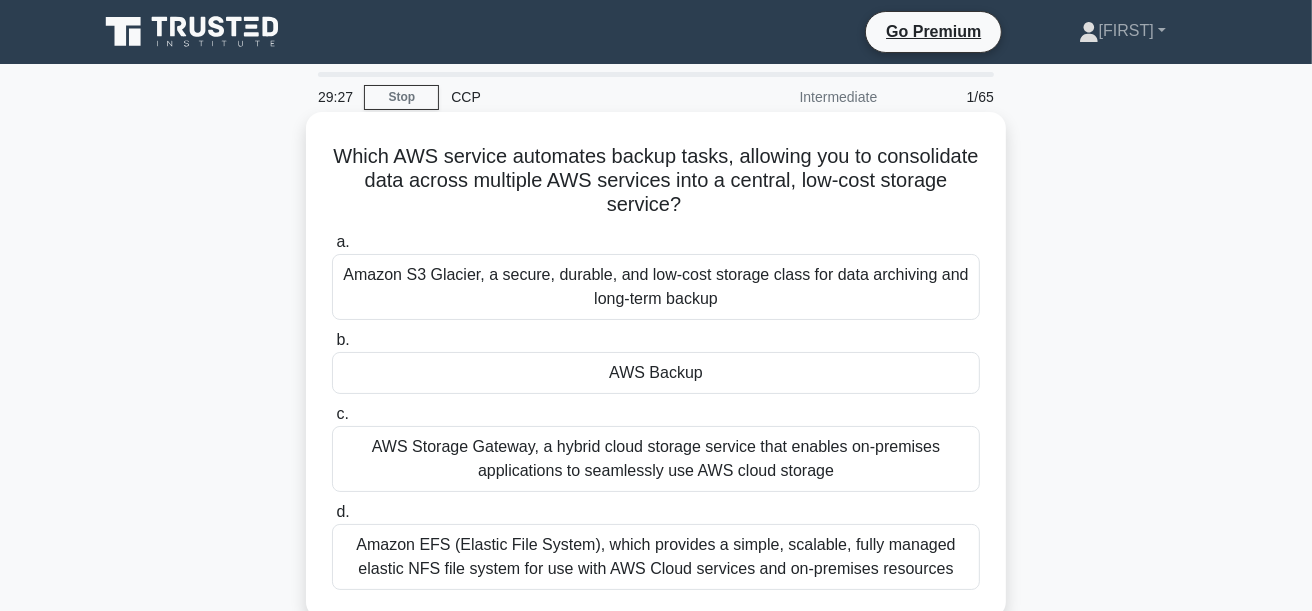 click on "AWS Backup" at bounding box center [656, 373] 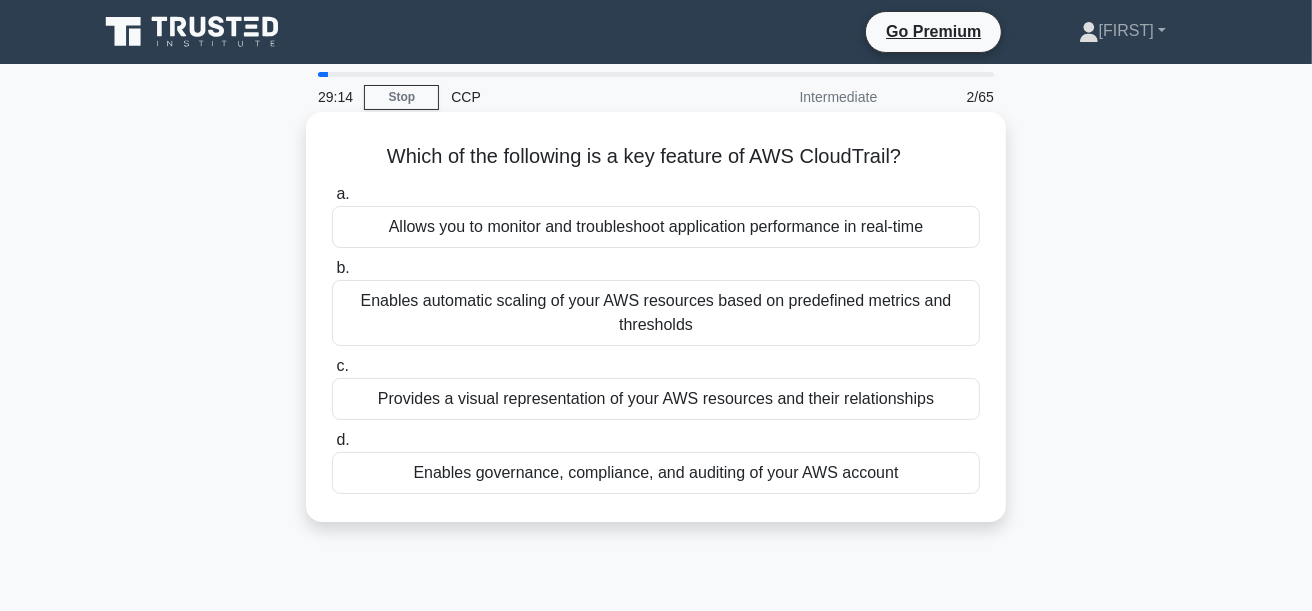click on "Enables governance, compliance, and auditing of your AWS account" at bounding box center (656, 473) 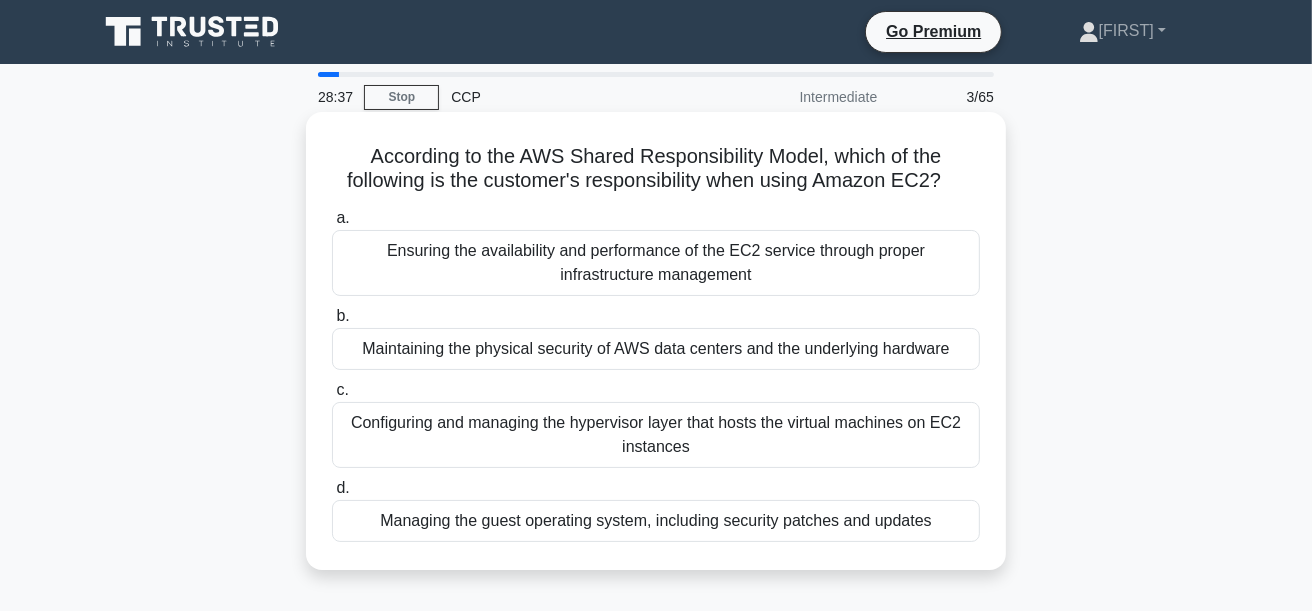 click on "Configuring and managing the hypervisor layer that hosts the virtual machines on EC2 instances" at bounding box center [656, 435] 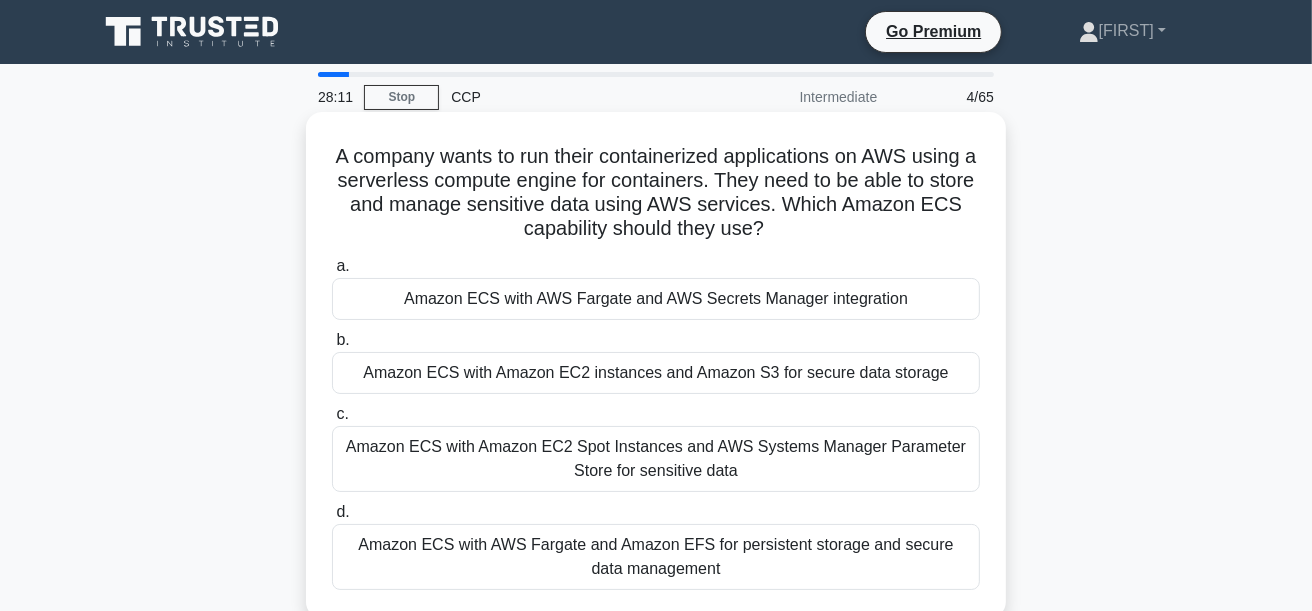 click on "Amazon ECS with AWS Fargate and AWS Secrets Manager integration" at bounding box center [656, 299] 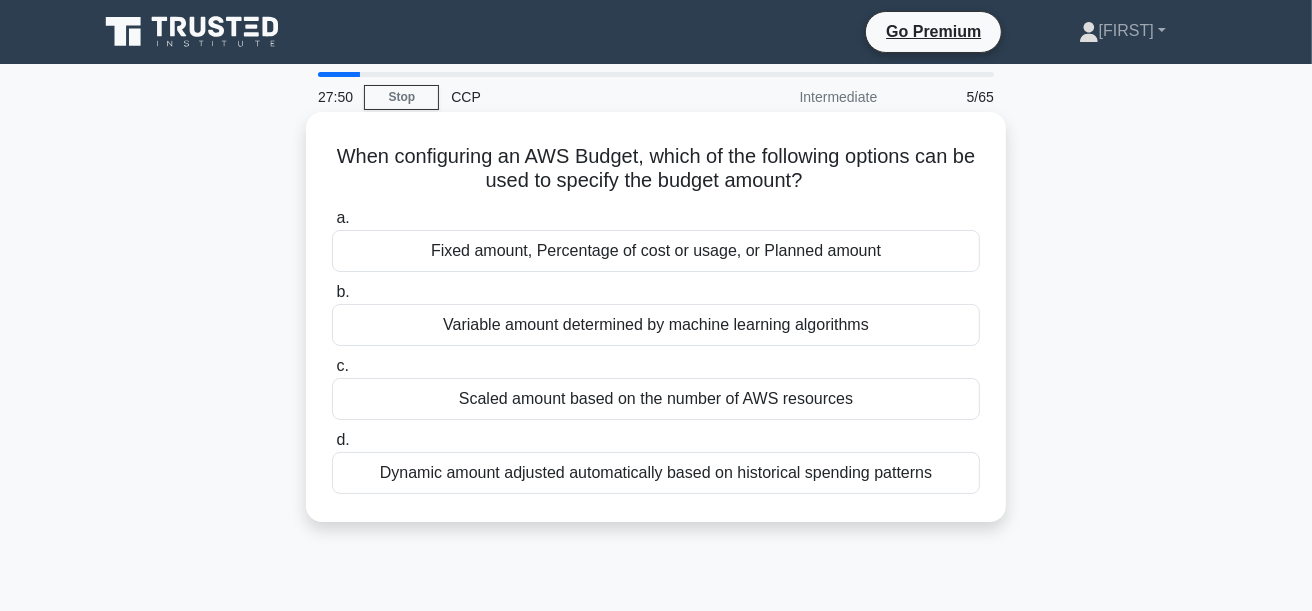 click on "Fixed amount, Percentage of cost or usage, or Planned amount" at bounding box center (656, 251) 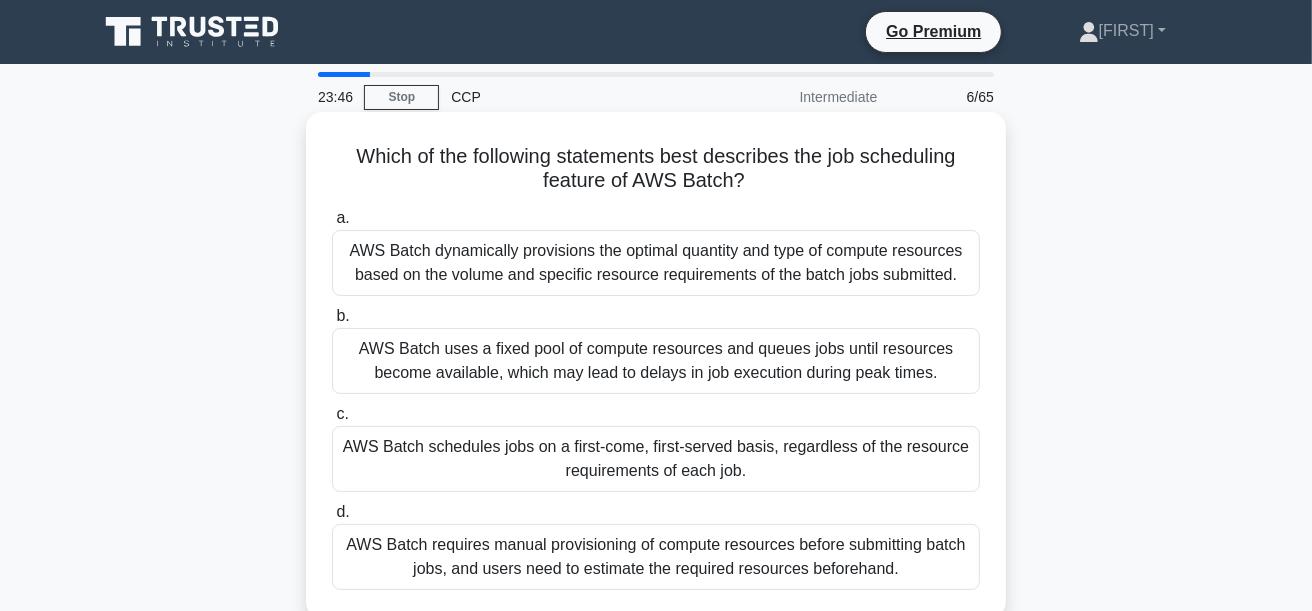 click on "AWS Batch dynamically provisions the optimal quantity and type of compute resources based on the volume and specific resource requirements of the batch jobs submitted." at bounding box center [656, 263] 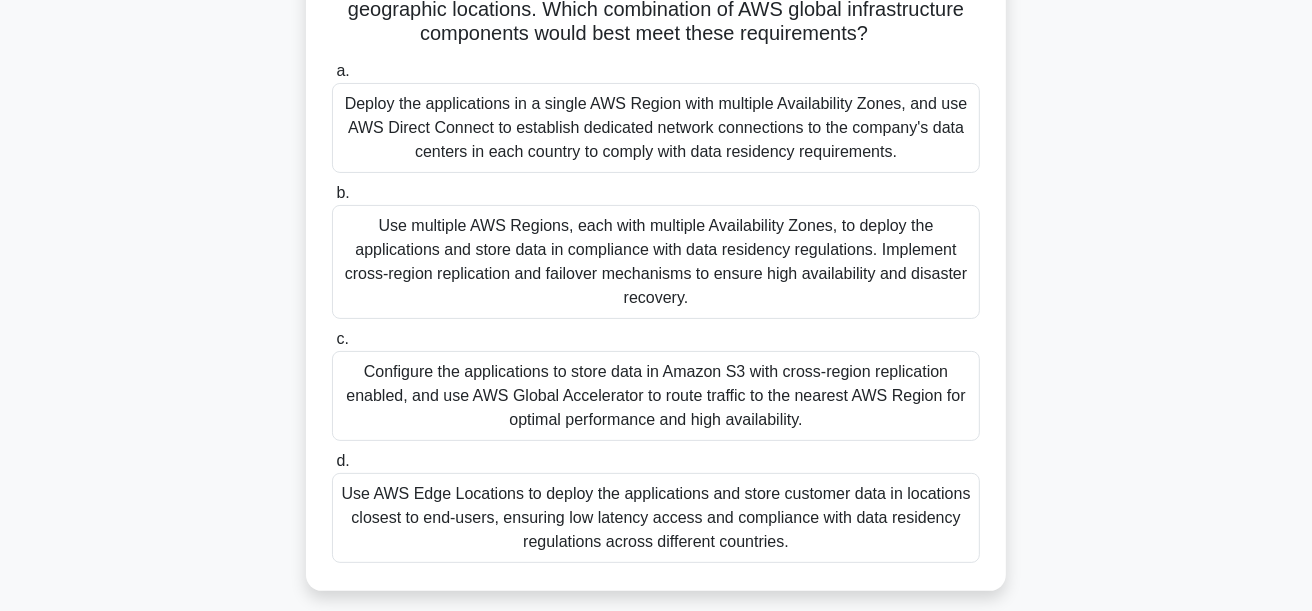 scroll, scrollTop: 299, scrollLeft: 0, axis: vertical 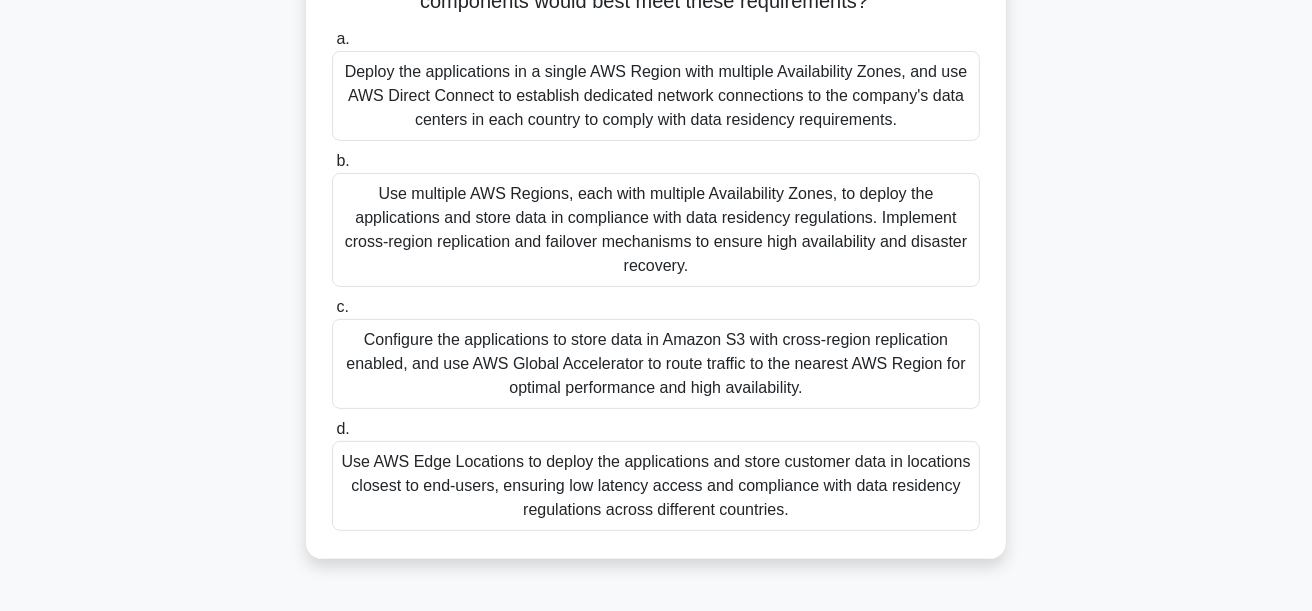 click on "Use multiple AWS Regions, each with multiple Availability Zones, to deploy the applications and store data in compliance with data residency regulations. Implement cross-region replication and failover mechanisms to ensure high availability and disaster recovery." at bounding box center [656, 230] 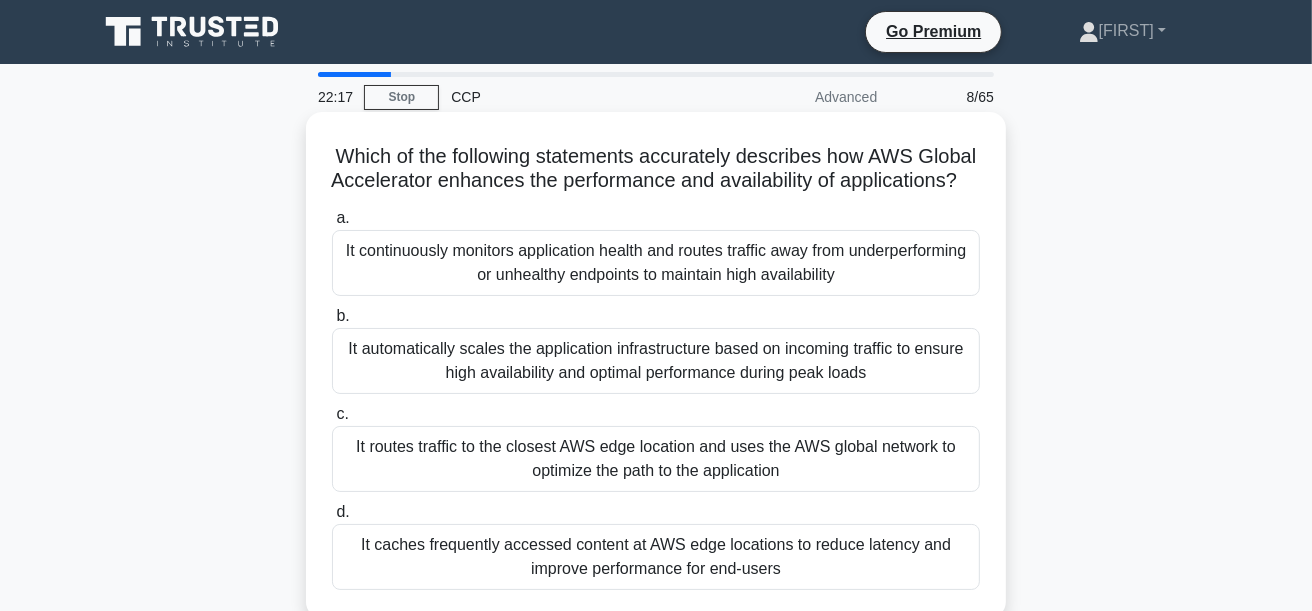scroll, scrollTop: 100, scrollLeft: 0, axis: vertical 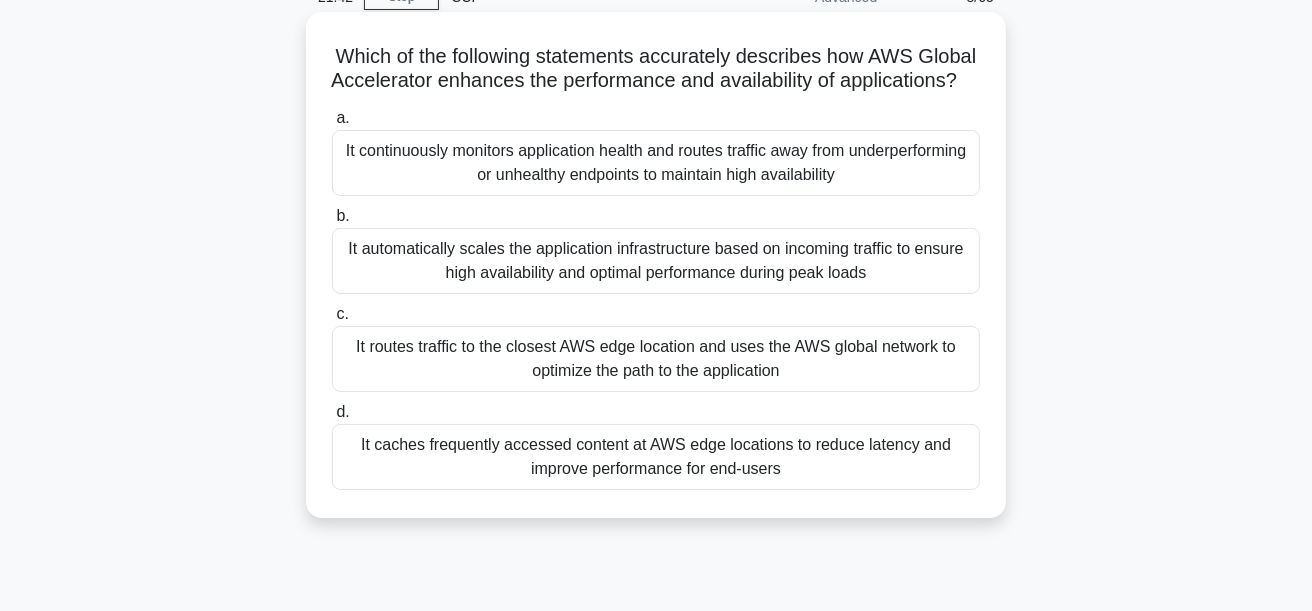 click on "It caches frequently accessed content at AWS edge locations to reduce latency and improve performance for end-users" at bounding box center (656, 457) 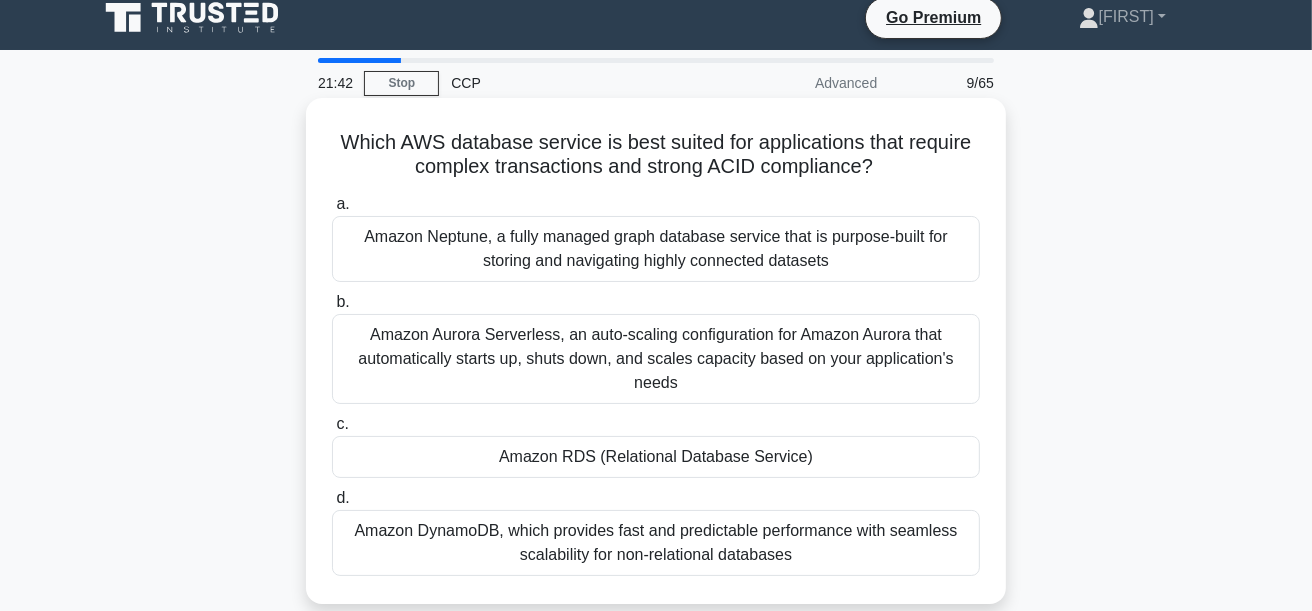 scroll, scrollTop: 0, scrollLeft: 0, axis: both 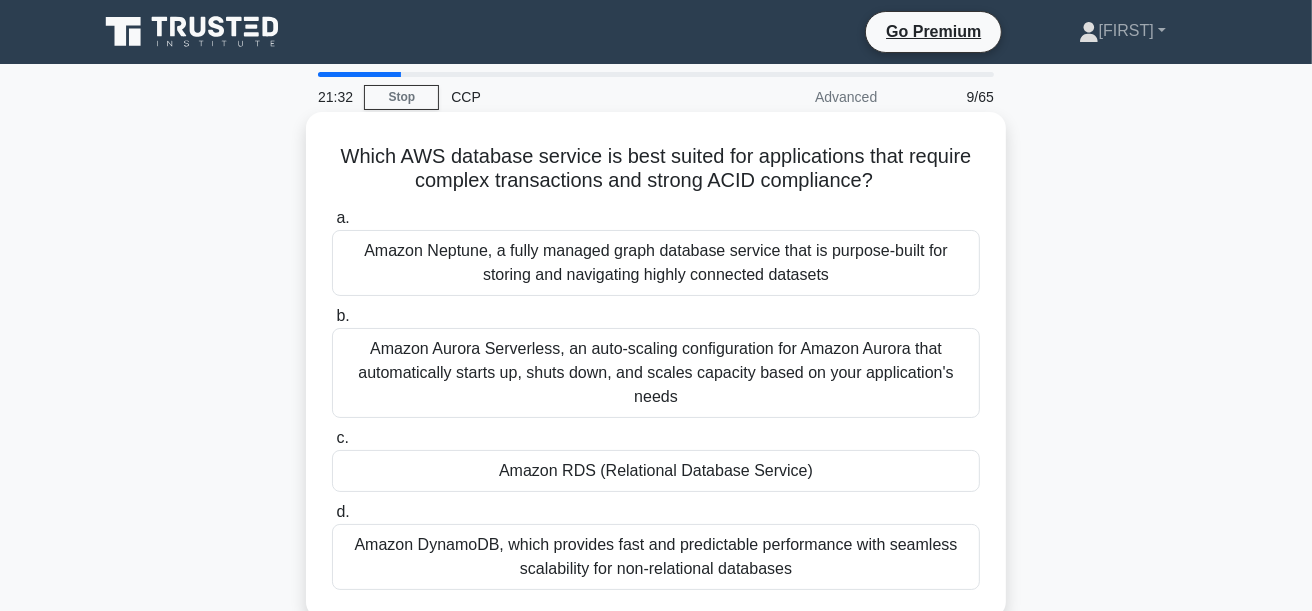 click on "Amazon RDS (Relational Database Service)" at bounding box center [656, 471] 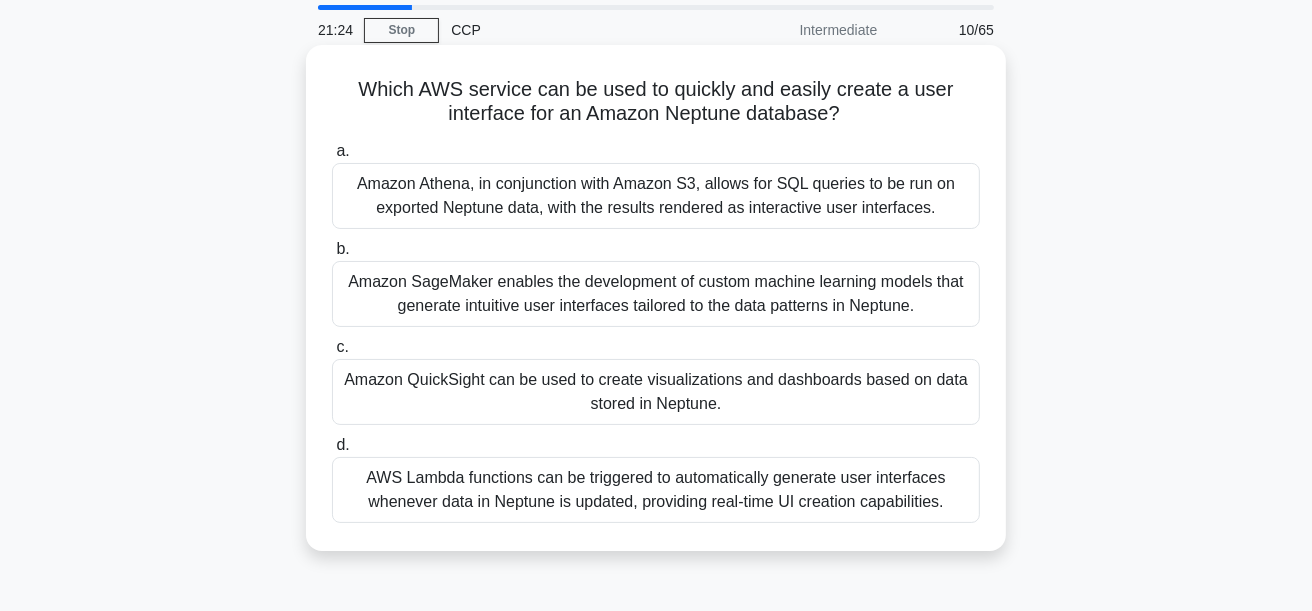 scroll, scrollTop: 100, scrollLeft: 0, axis: vertical 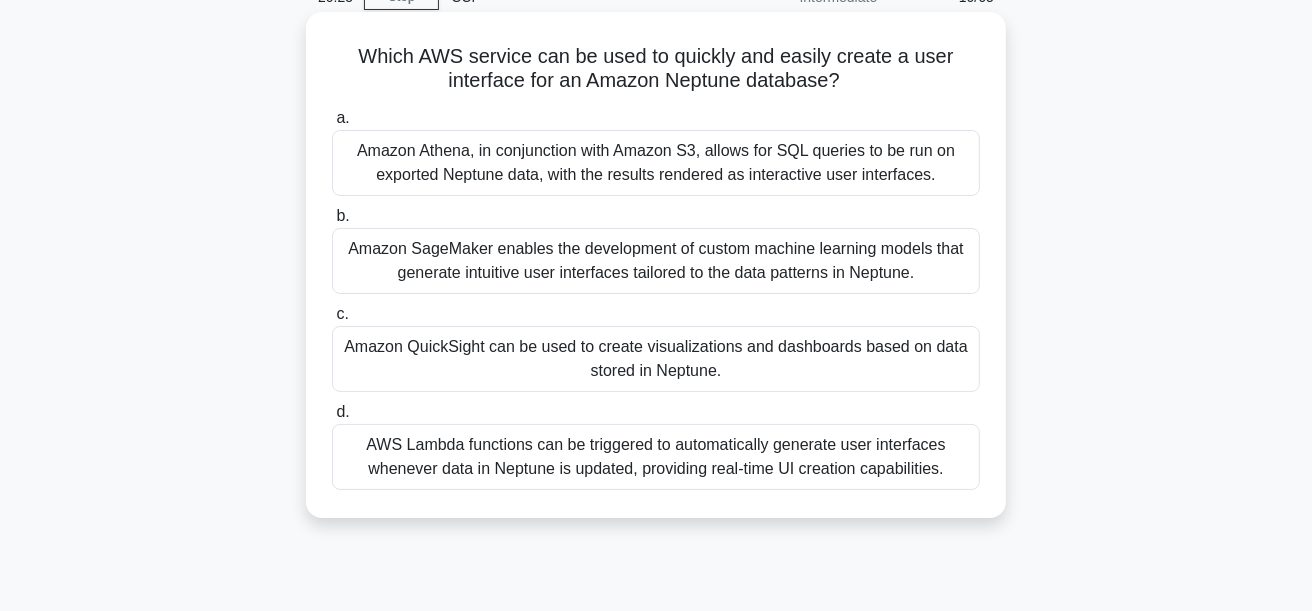 click on "Amazon QuickSight can be used to create visualizations and dashboards based on data stored in Neptune." at bounding box center (656, 359) 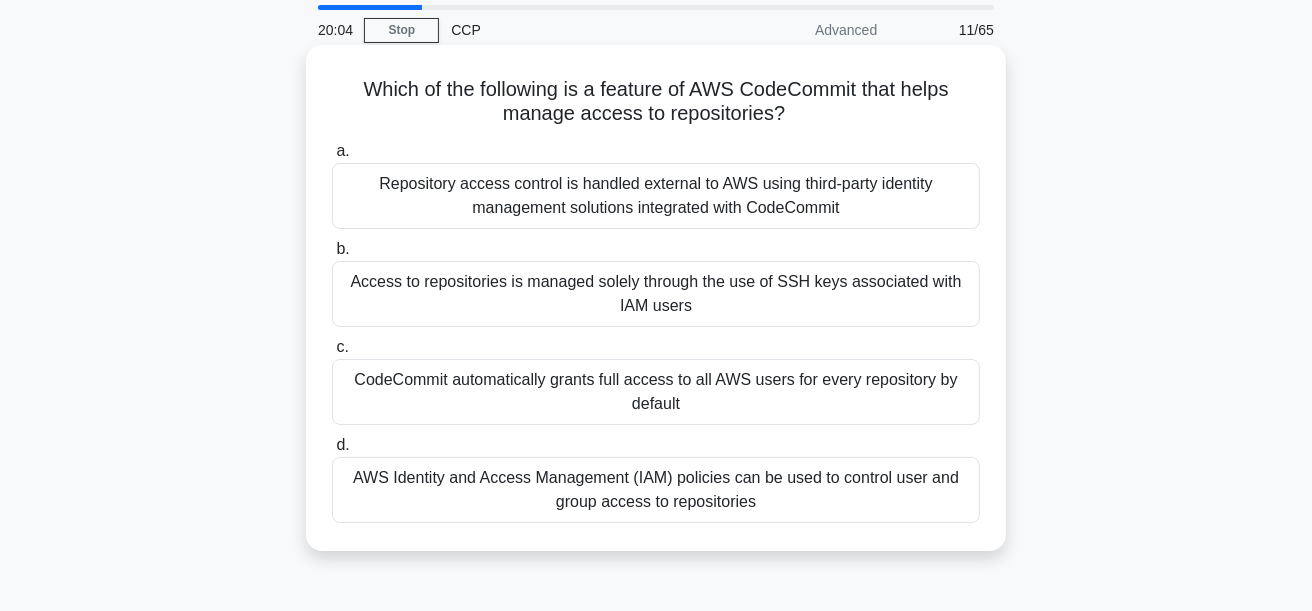 scroll, scrollTop: 100, scrollLeft: 0, axis: vertical 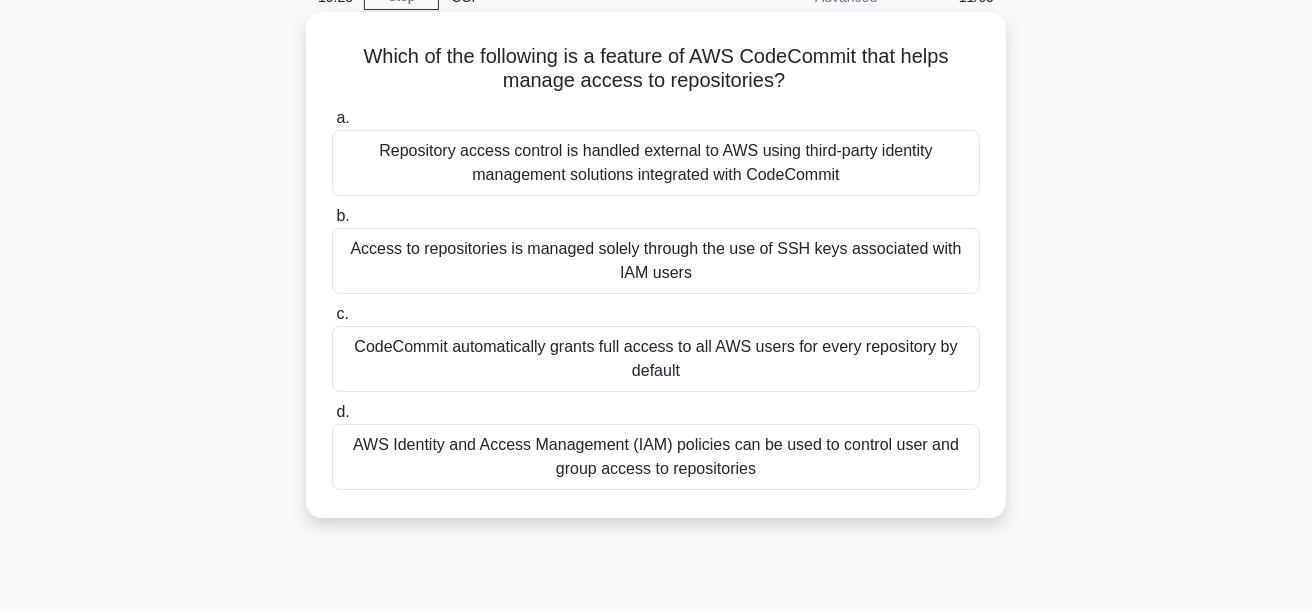click on "AWS Identity and Access Management (IAM) policies can be used to control user and group access to repositories" at bounding box center [656, 457] 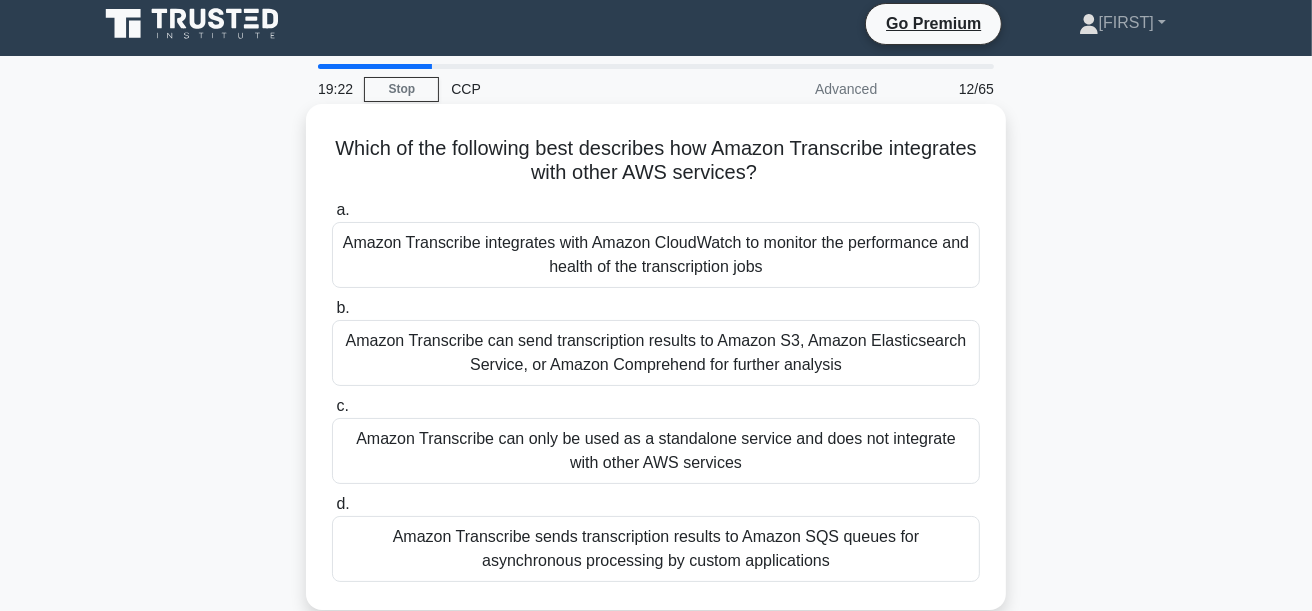 scroll, scrollTop: 0, scrollLeft: 0, axis: both 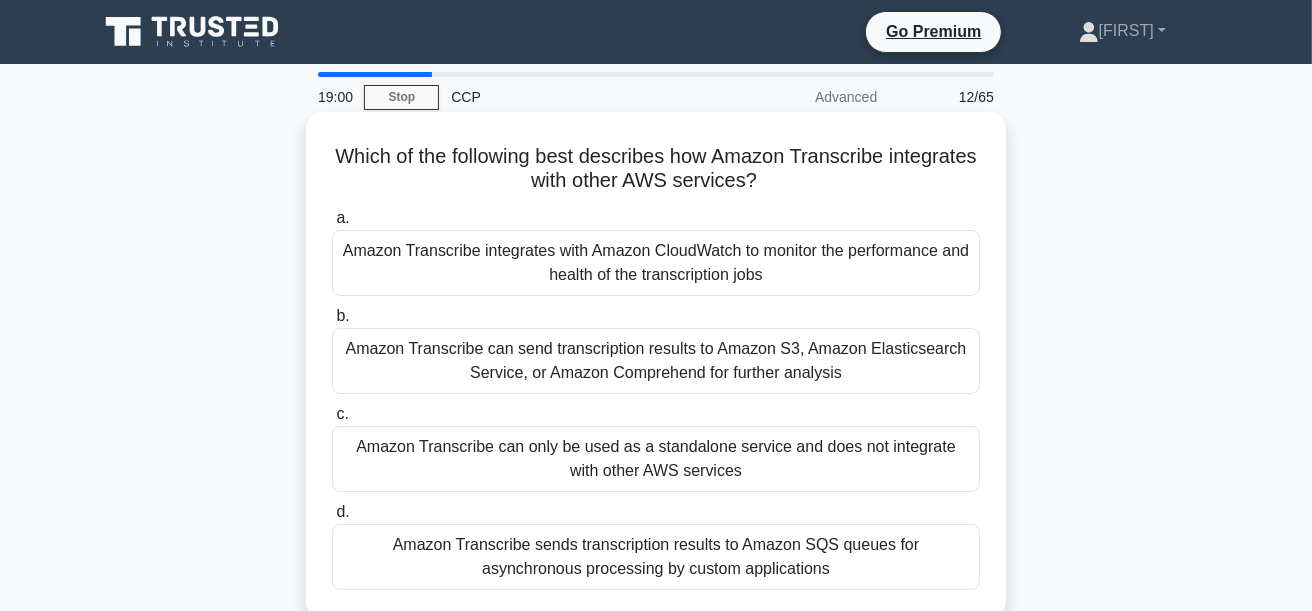 click on "Amazon Transcribe can only be used as a standalone service and does not integrate with other AWS services" at bounding box center (656, 459) 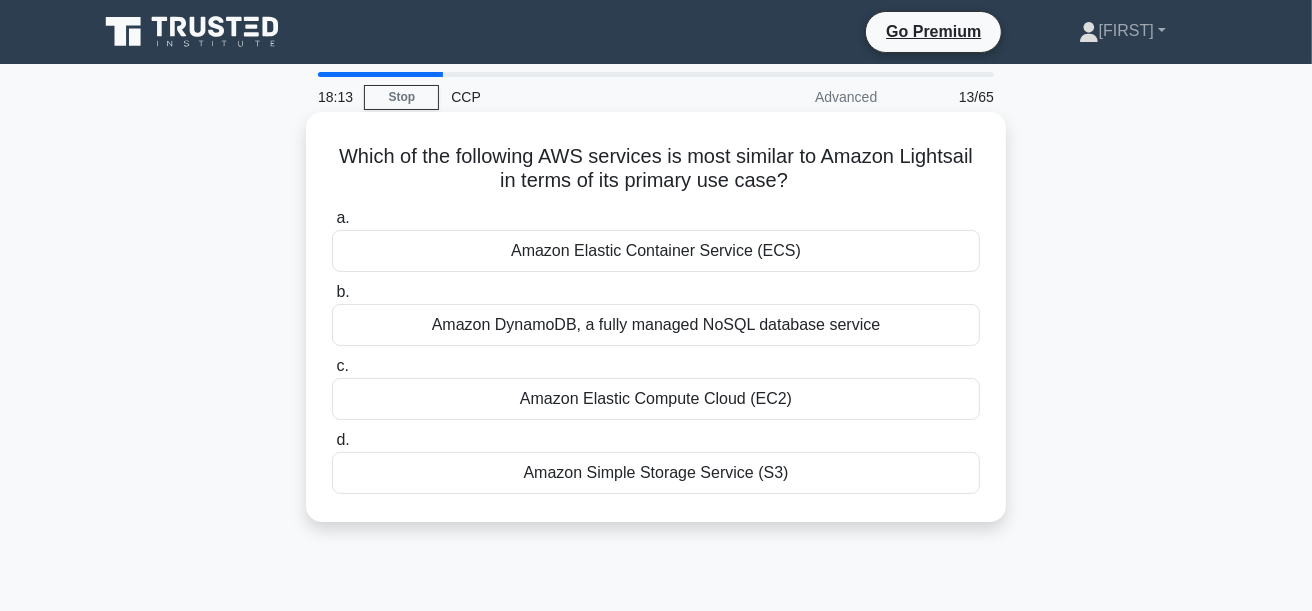 click on "Amazon Elastic Container Service (ECS)" at bounding box center [656, 251] 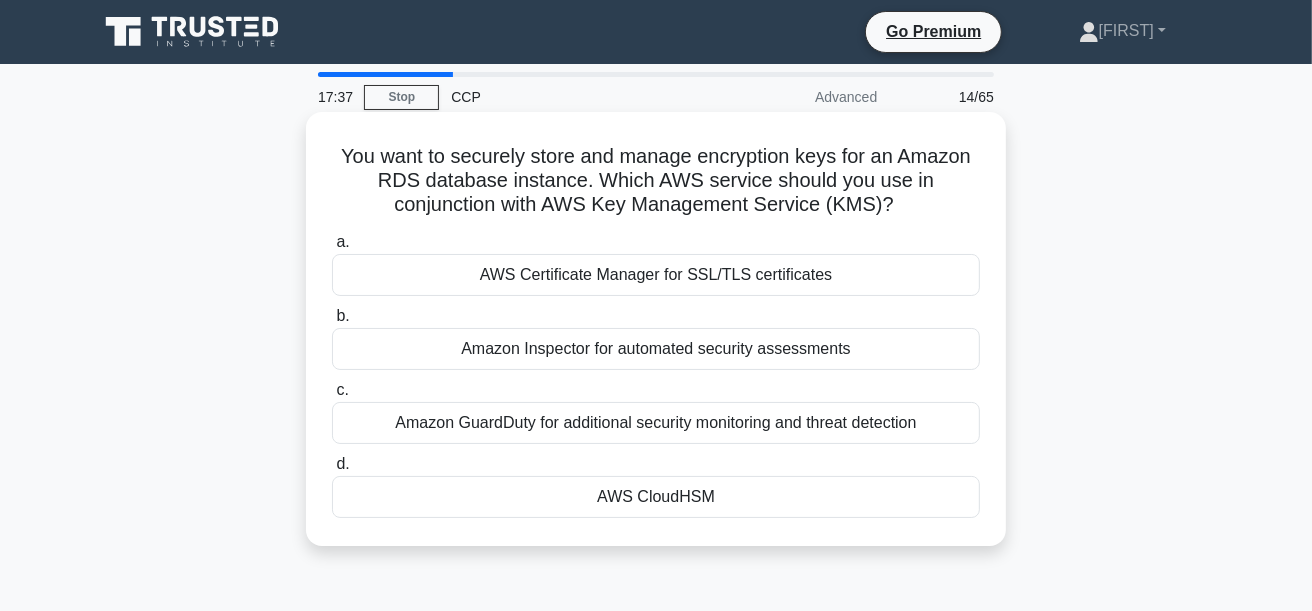 click on "AWS CloudHSM" at bounding box center (656, 497) 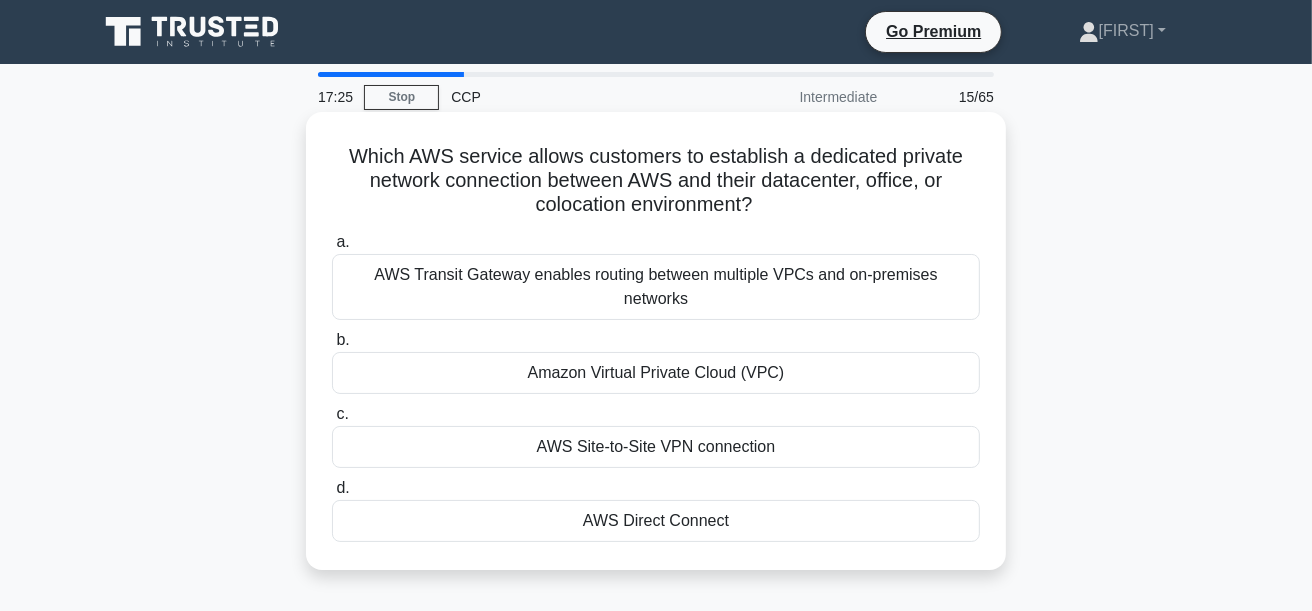 click on "Amazon Virtual Private Cloud (VPC)" at bounding box center [656, 373] 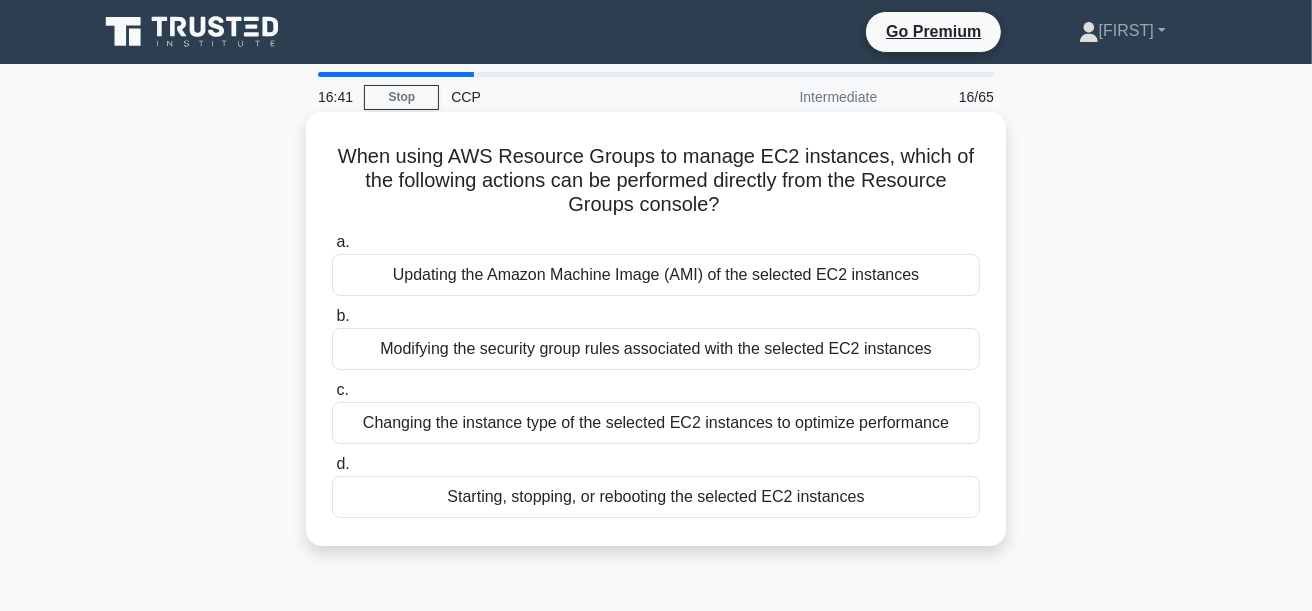 click on "Starting, stopping, or rebooting the selected EC2 instances" at bounding box center [656, 497] 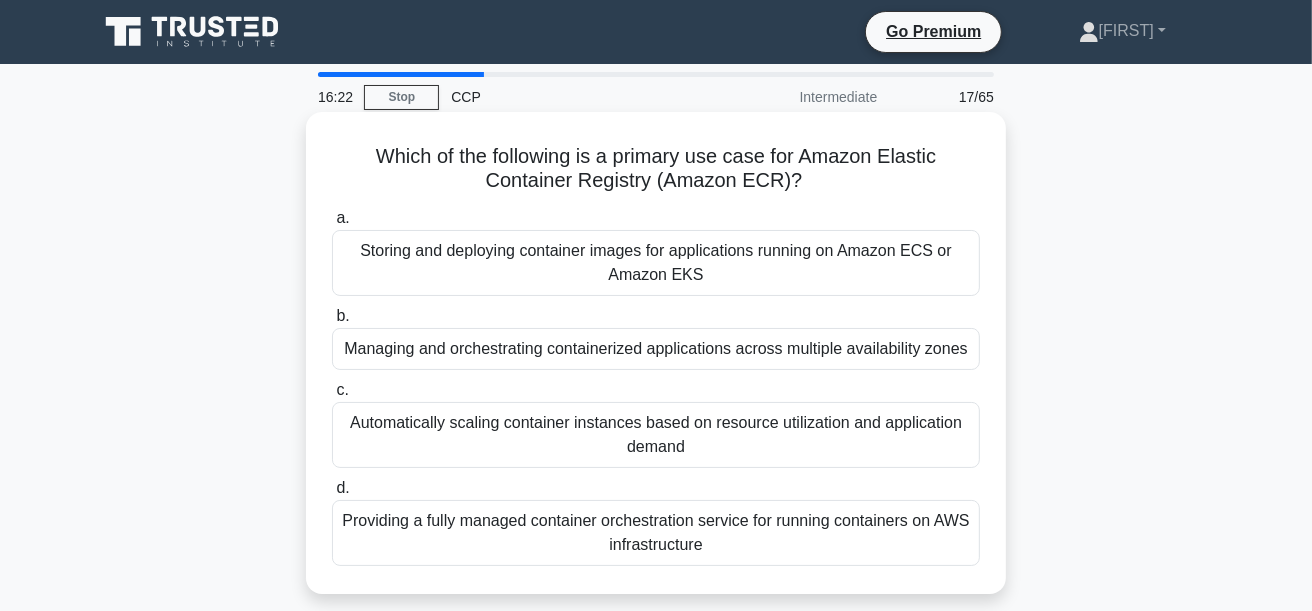 click on "Storing and deploying container images for applications running on Amazon ECS or Amazon EKS" at bounding box center (656, 263) 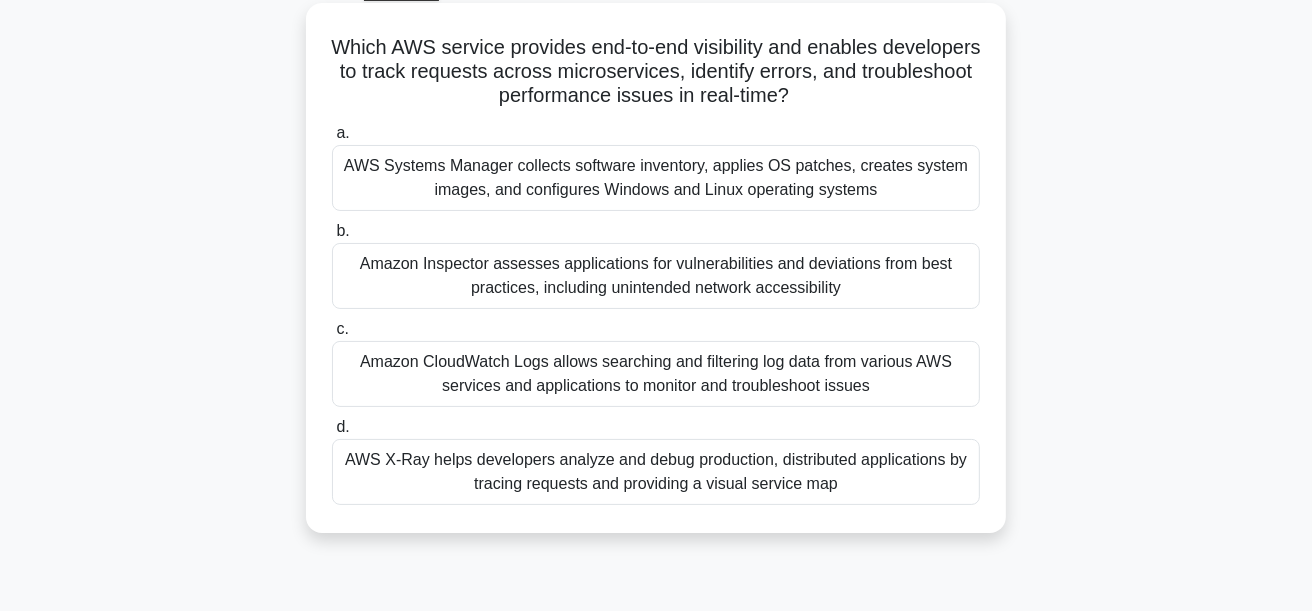 scroll, scrollTop: 200, scrollLeft: 0, axis: vertical 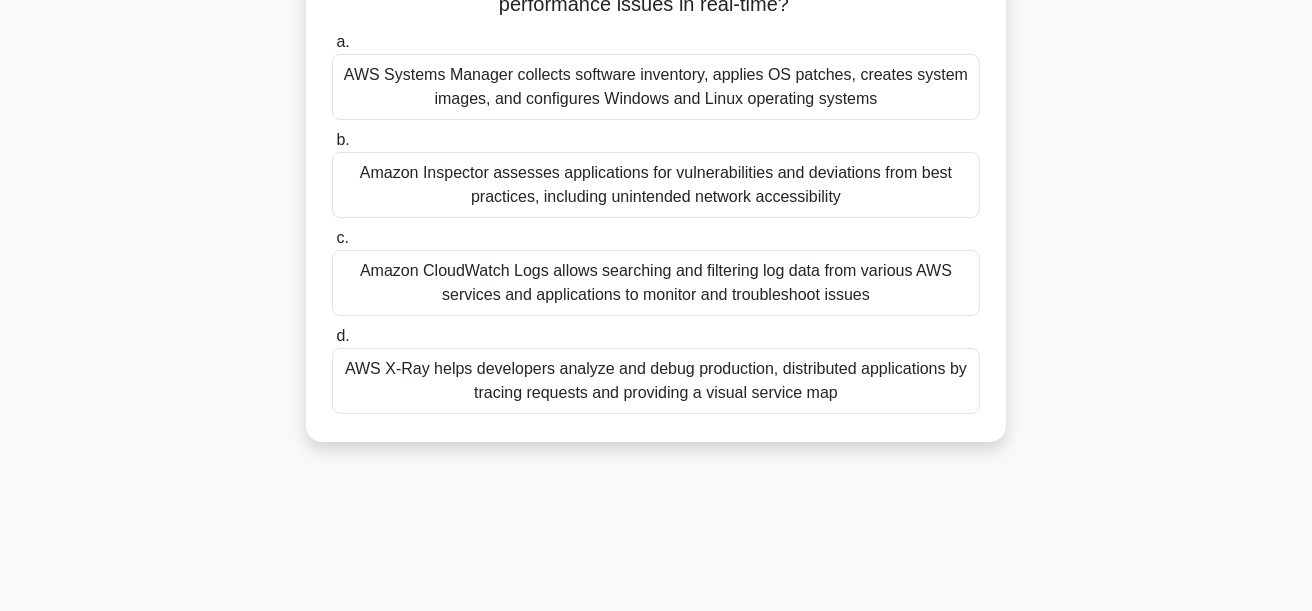 click on "AWS X-Ray helps developers analyze and debug production, distributed applications by tracing requests and providing a visual service map" at bounding box center (656, 381) 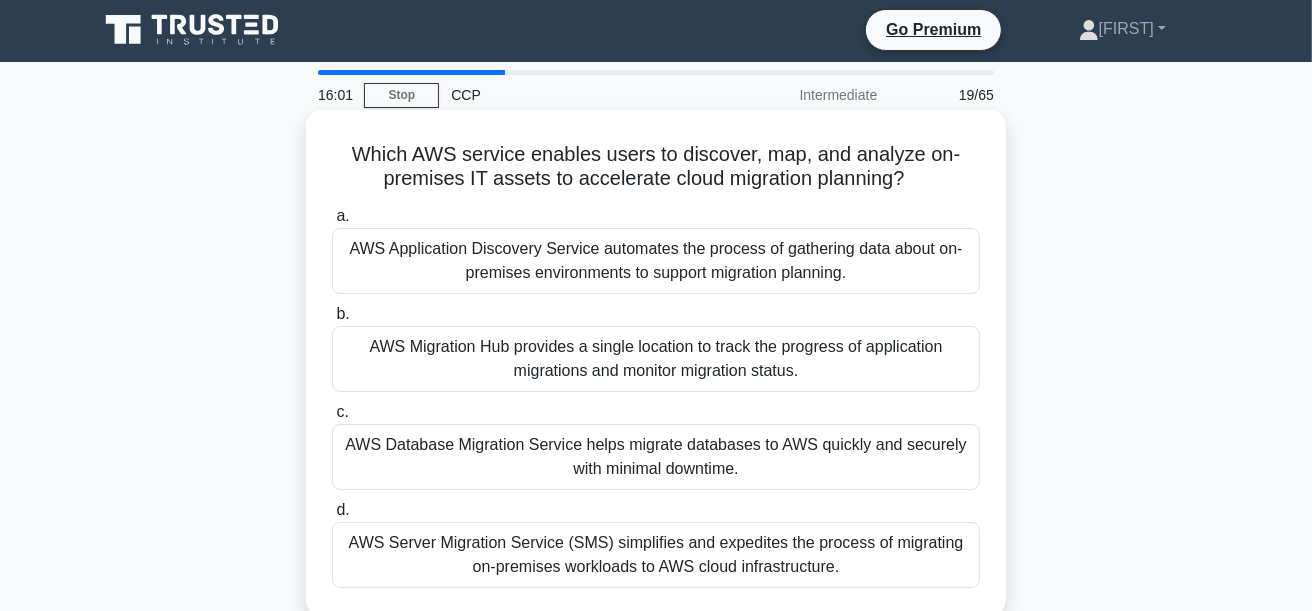 scroll, scrollTop: 0, scrollLeft: 0, axis: both 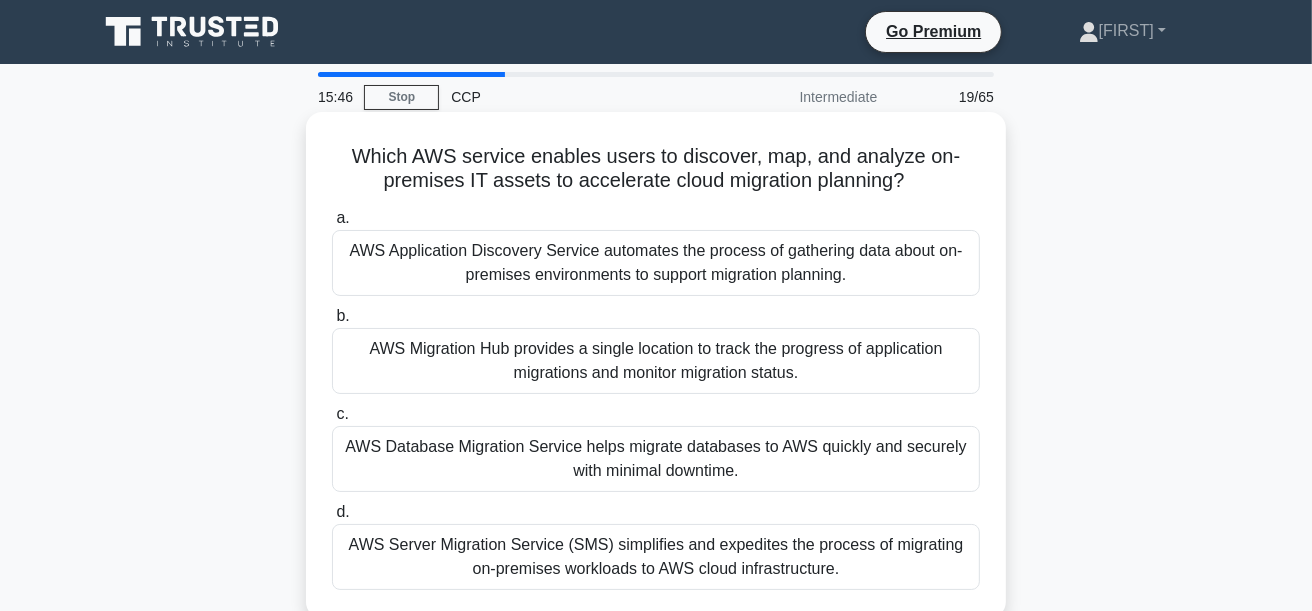 click on "AWS Server Migration Service (SMS) simplifies and expedites the process of migrating on-premises workloads to AWS cloud infrastructure." at bounding box center (656, 557) 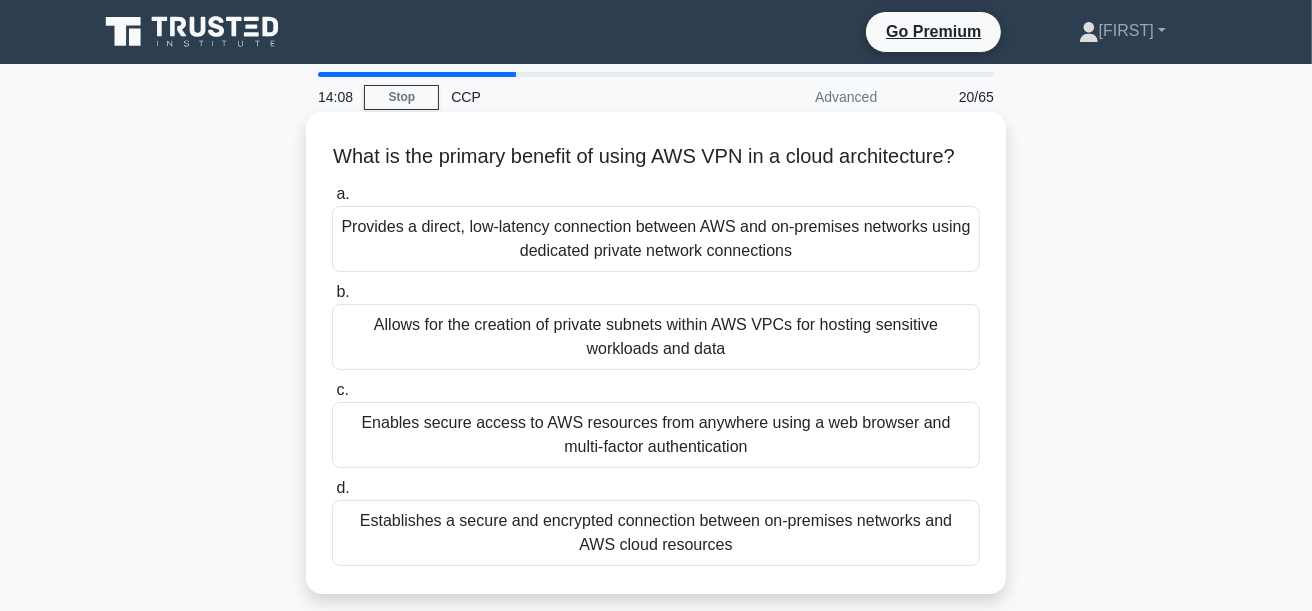 click on "Establishes a secure and encrypted connection between on-premises networks and AWS cloud resources" at bounding box center [656, 533] 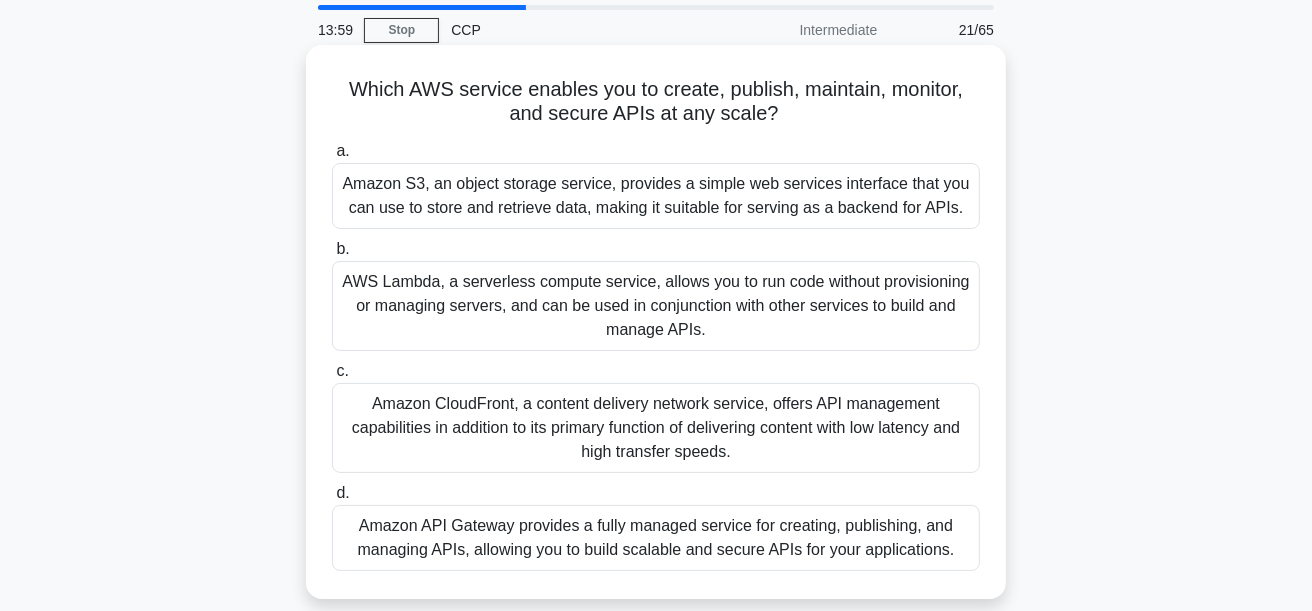 scroll, scrollTop: 100, scrollLeft: 0, axis: vertical 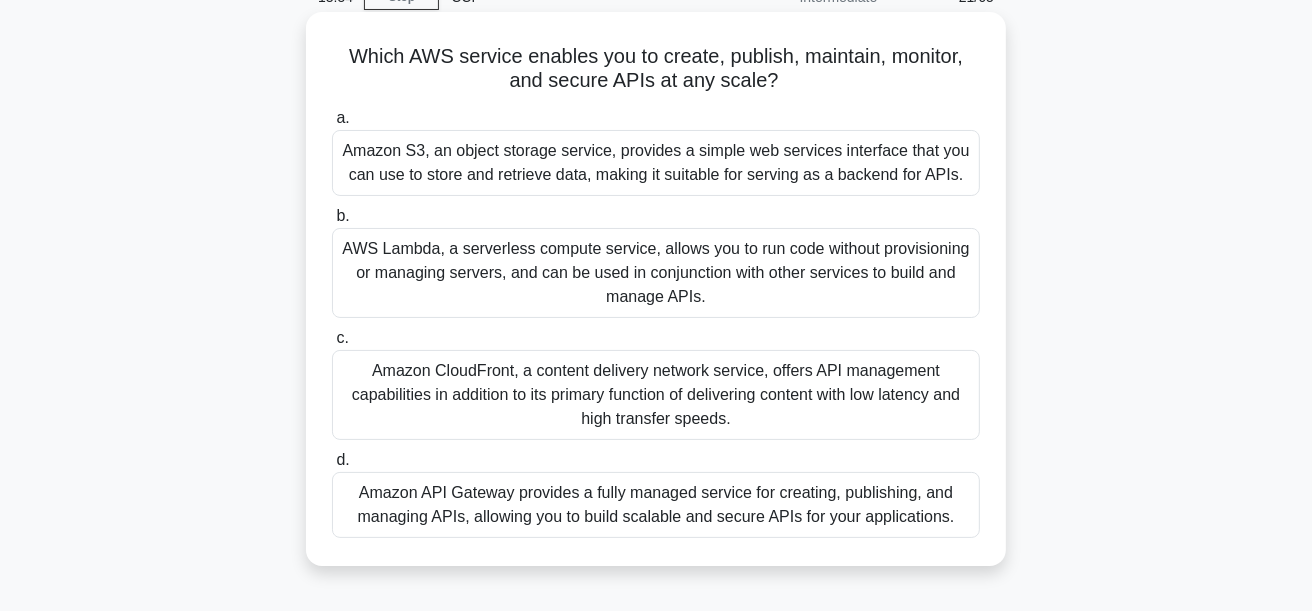 click on "AWS Lambda, a serverless compute service, allows you to run code without provisioning or managing servers, and can be used in conjunction with other services to build and manage APIs." at bounding box center [656, 273] 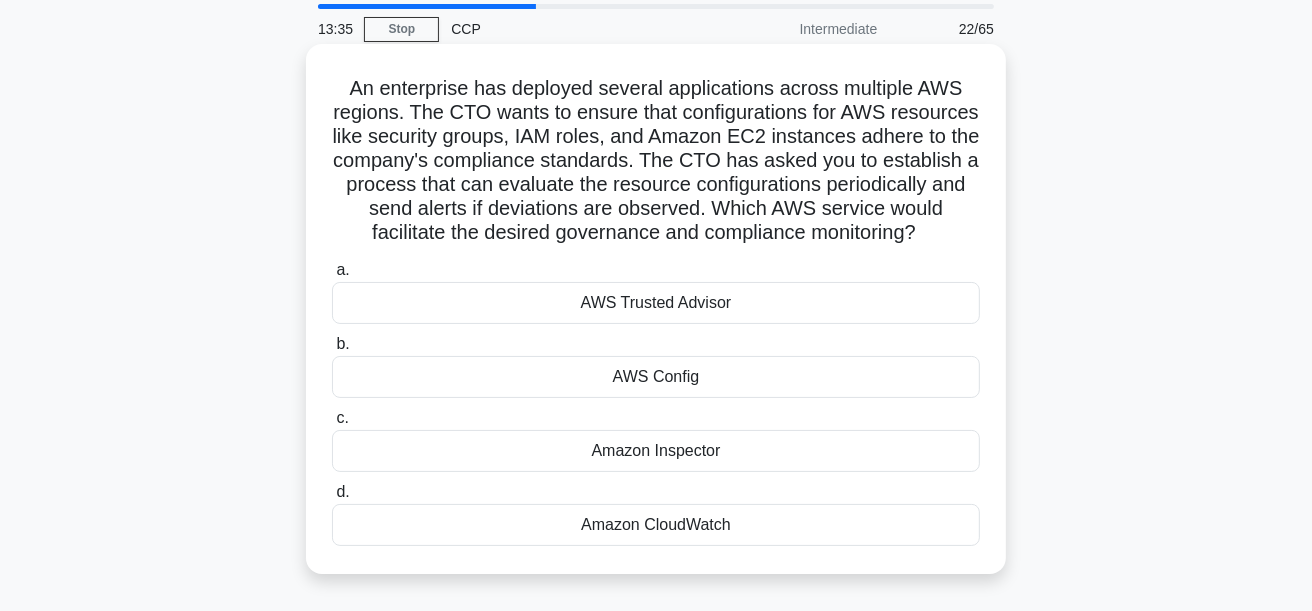 scroll, scrollTop: 100, scrollLeft: 0, axis: vertical 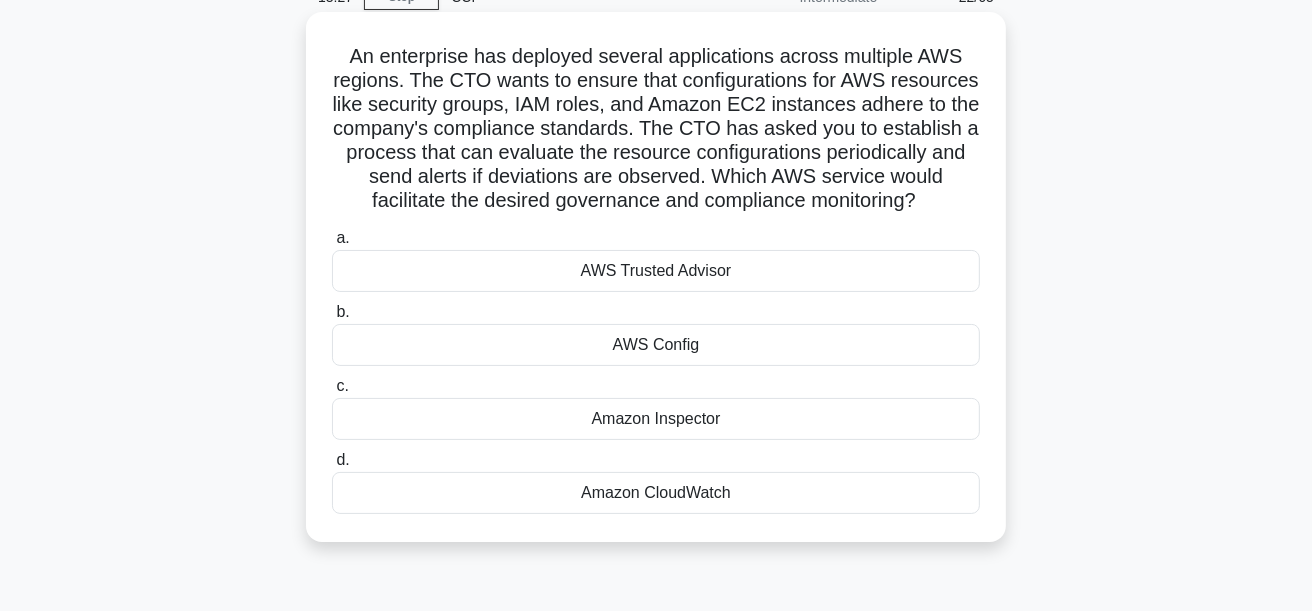 click on "AWS Config" at bounding box center [656, 345] 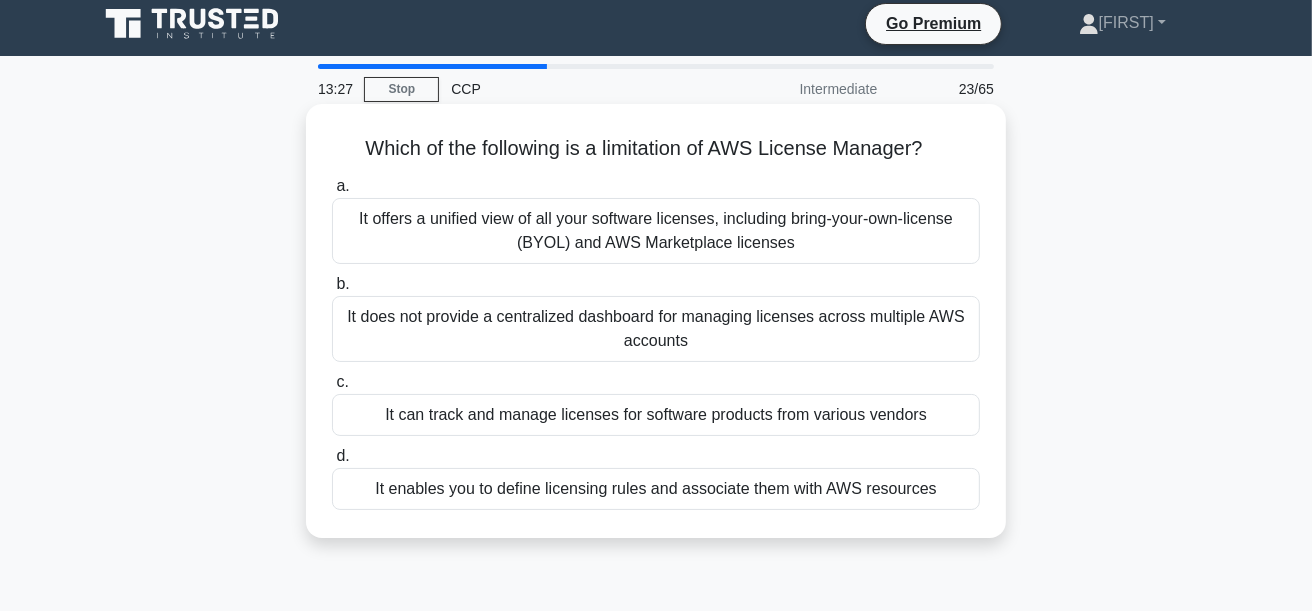 scroll, scrollTop: 0, scrollLeft: 0, axis: both 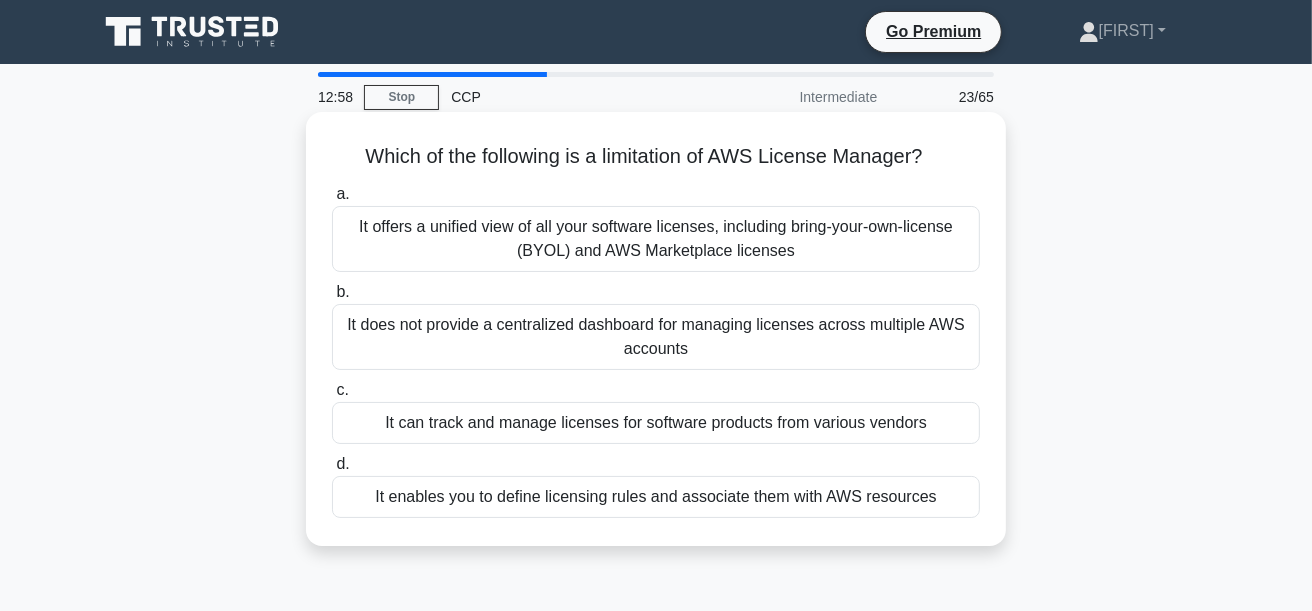 click on "It does not provide a centralized dashboard for managing licenses across multiple AWS accounts" at bounding box center [656, 337] 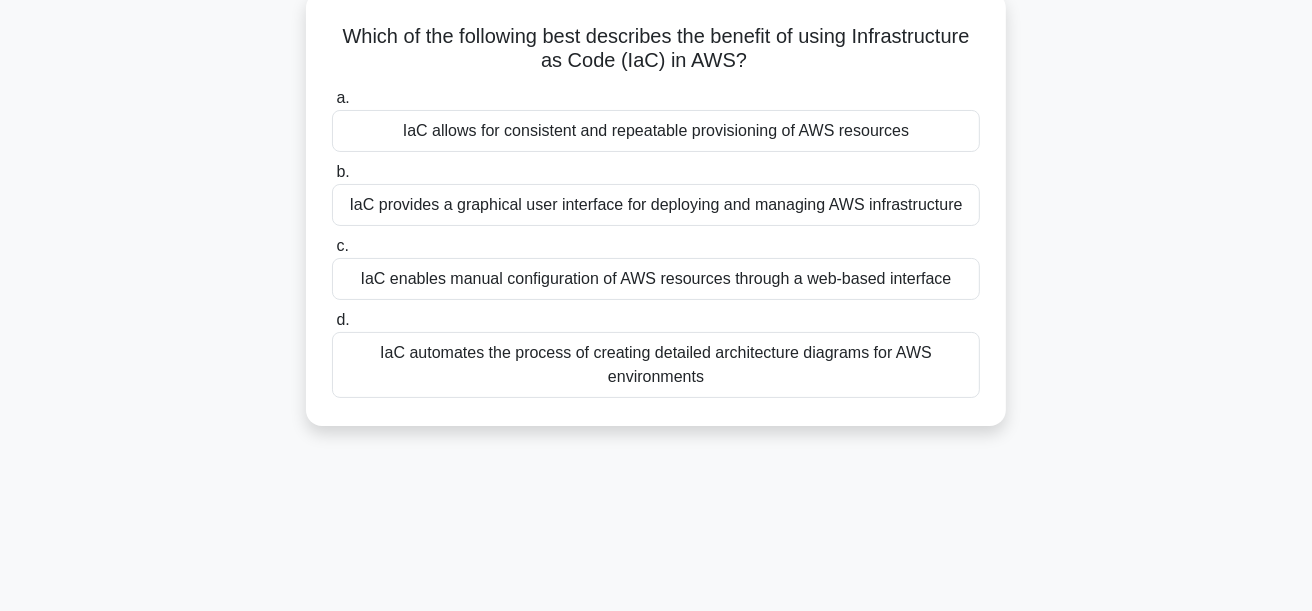scroll, scrollTop: 0, scrollLeft: 0, axis: both 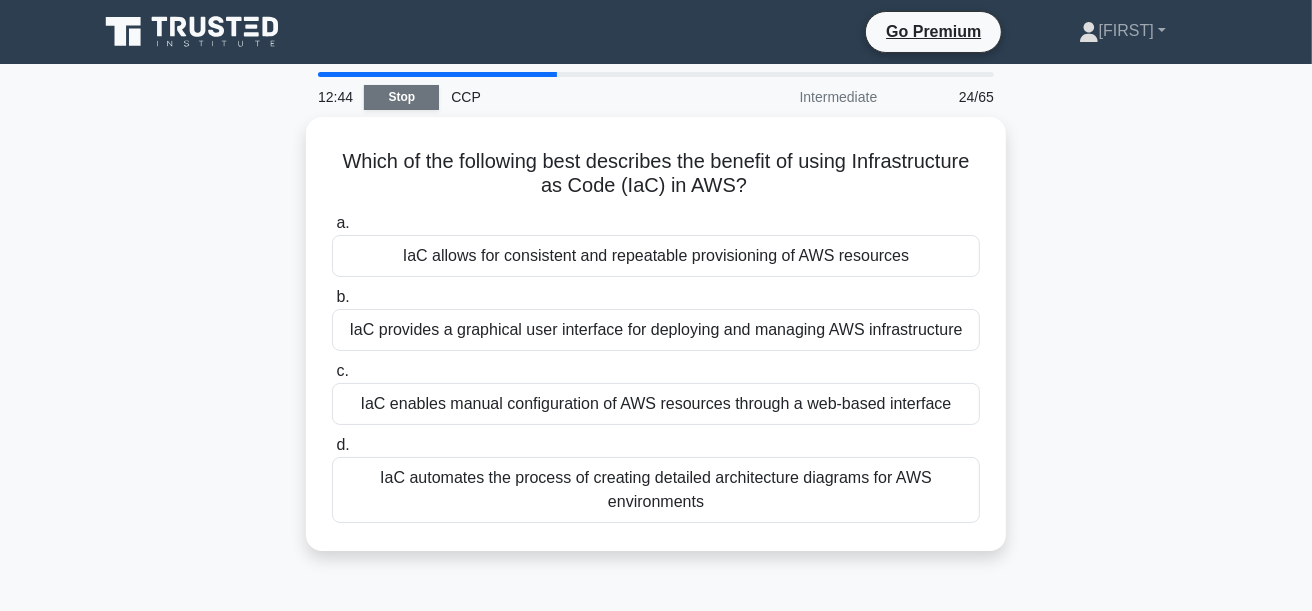 click on "Stop" at bounding box center (401, 97) 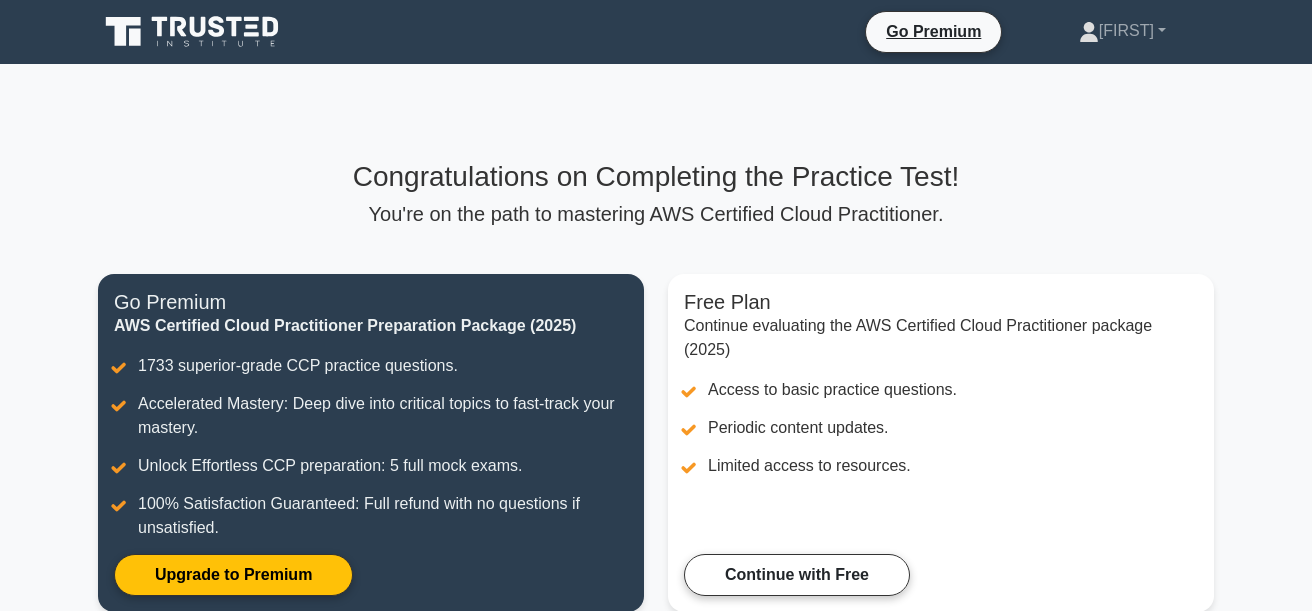 scroll, scrollTop: 341, scrollLeft: 0, axis: vertical 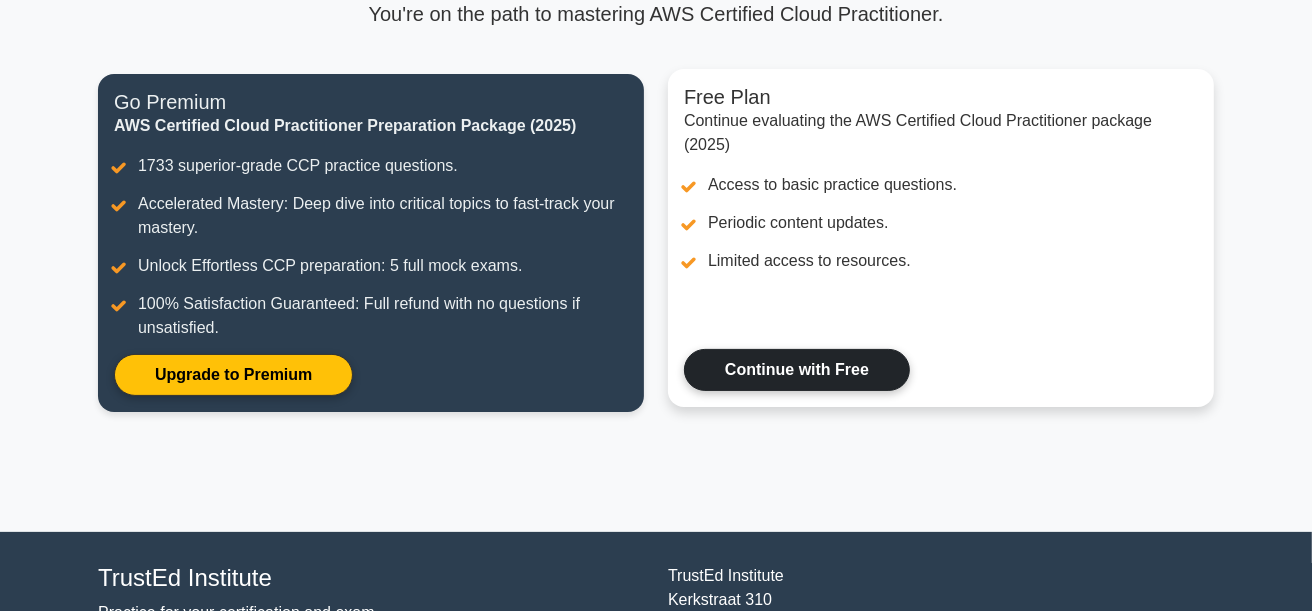 click on "Continue with Free" at bounding box center (797, 370) 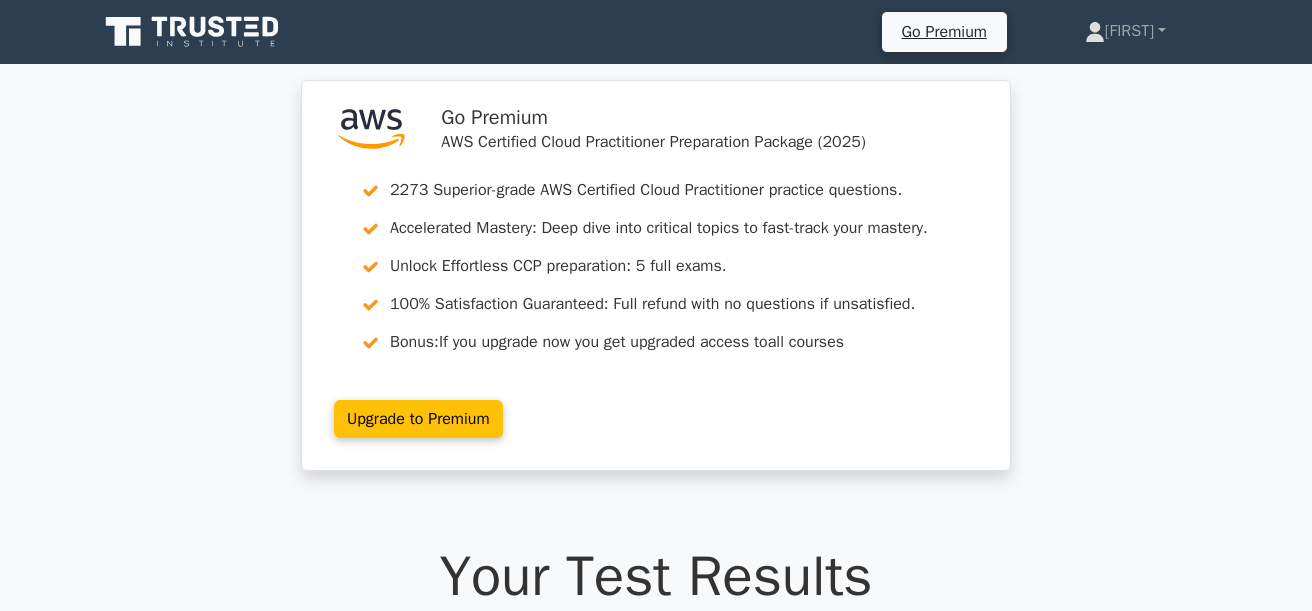 scroll, scrollTop: 500, scrollLeft: 0, axis: vertical 